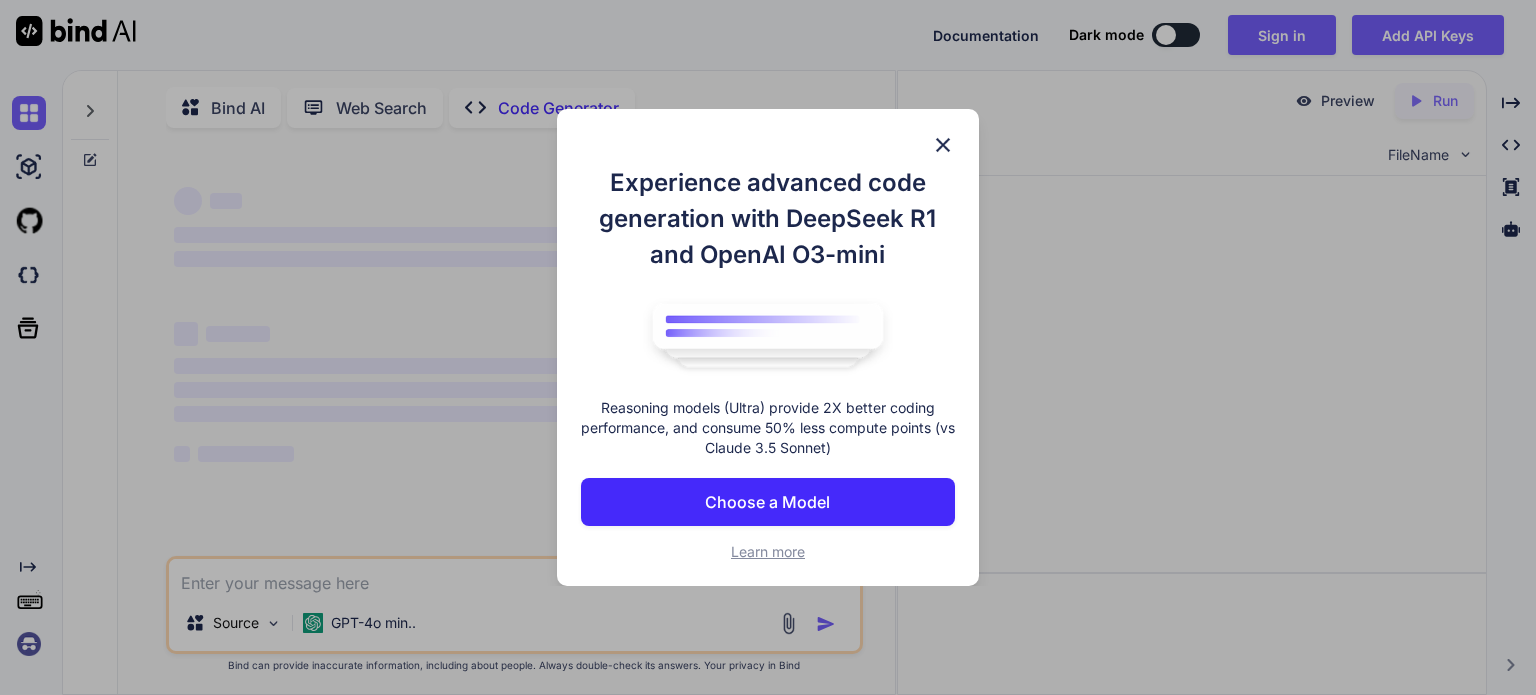 scroll, scrollTop: 0, scrollLeft: 0, axis: both 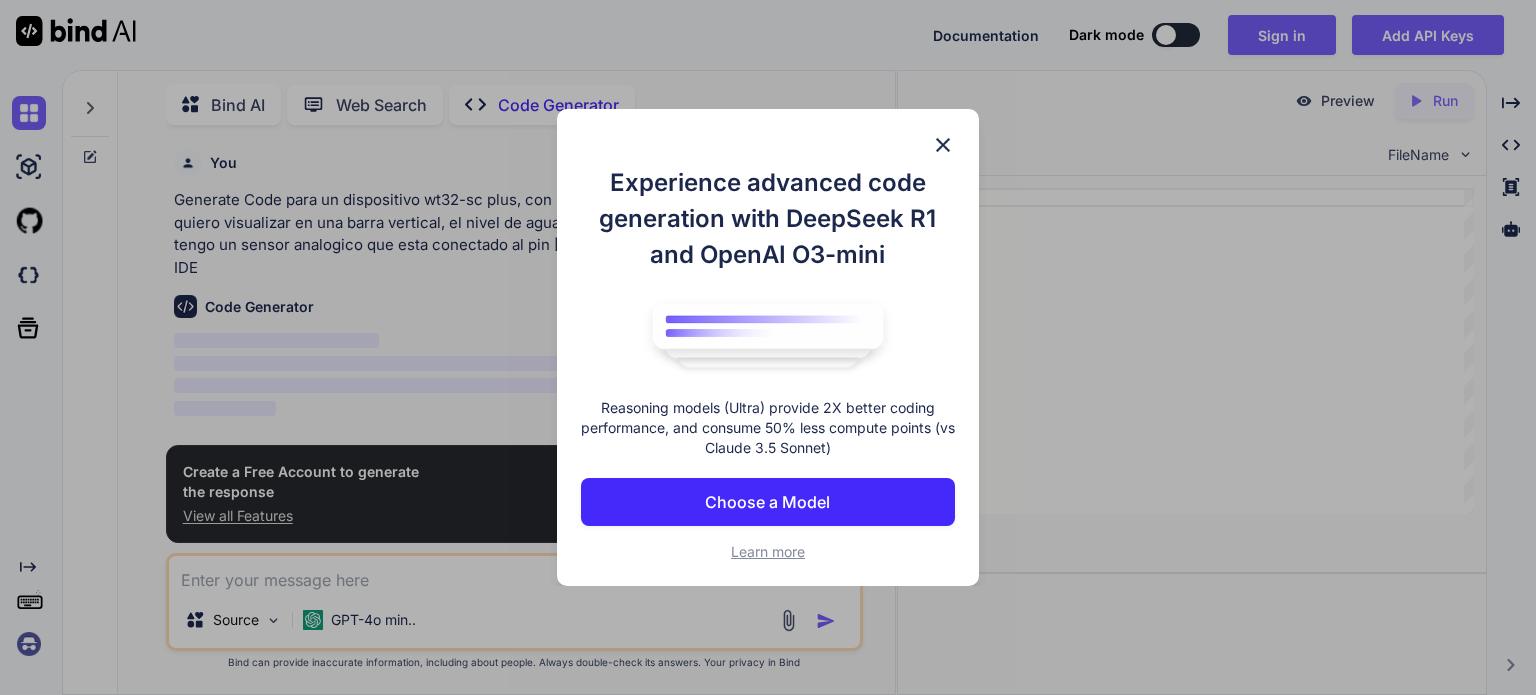click at bounding box center [943, 145] 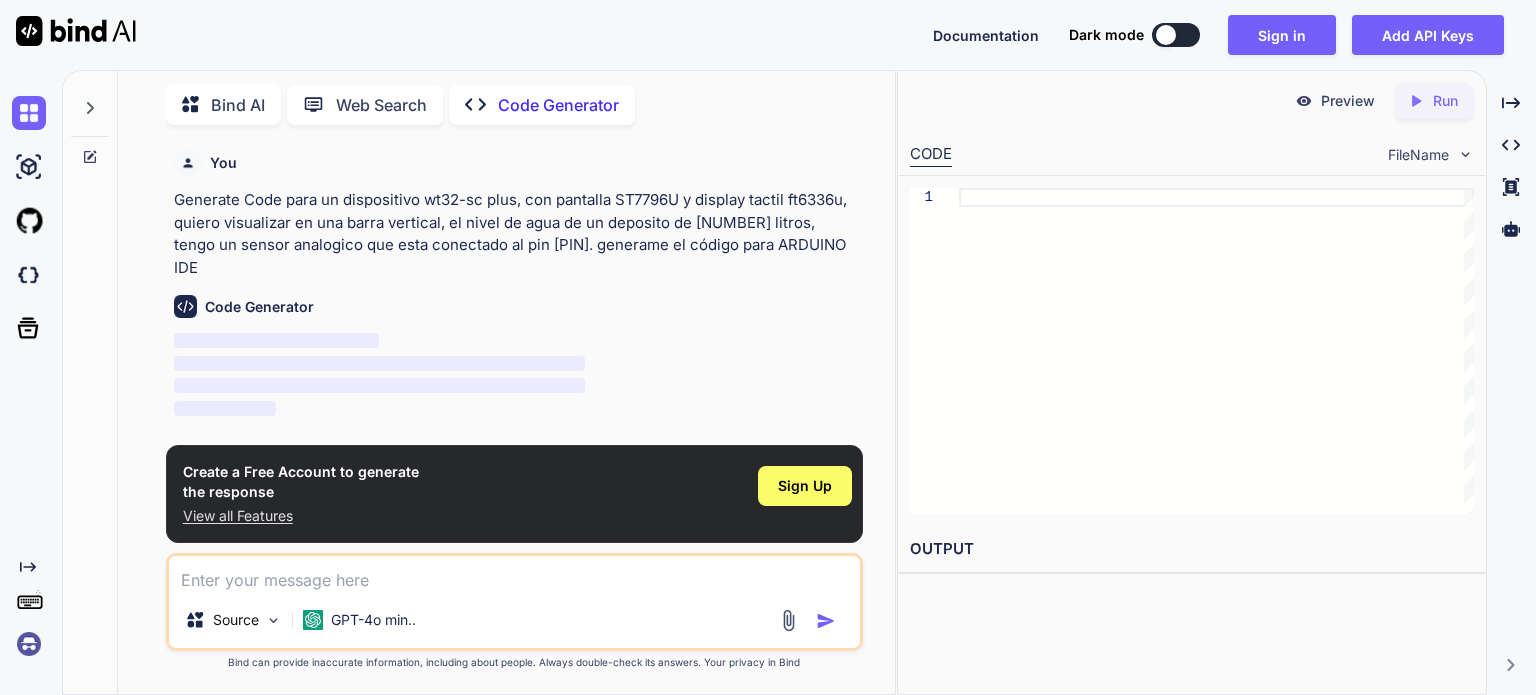 type on "x" 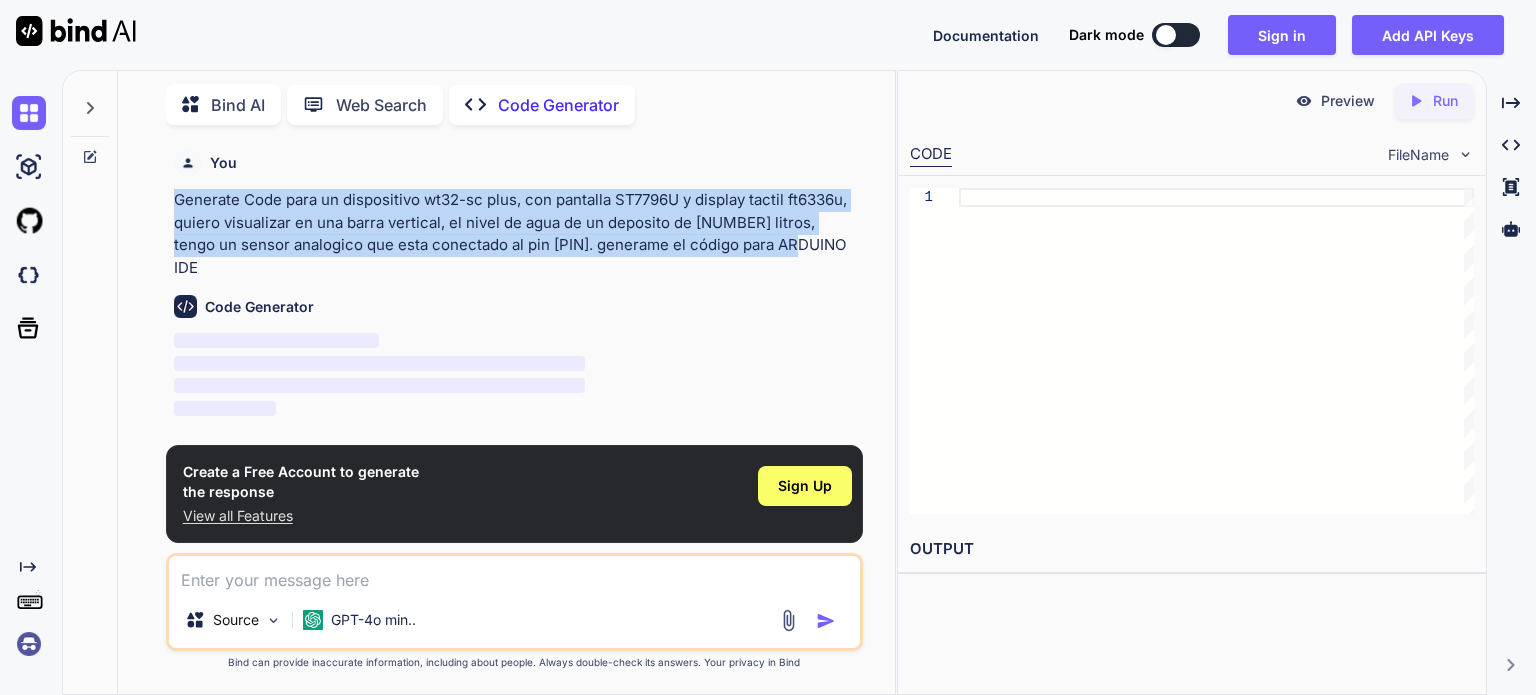drag, startPoint x: 800, startPoint y: 239, endPoint x: 160, endPoint y: 192, distance: 641.72345 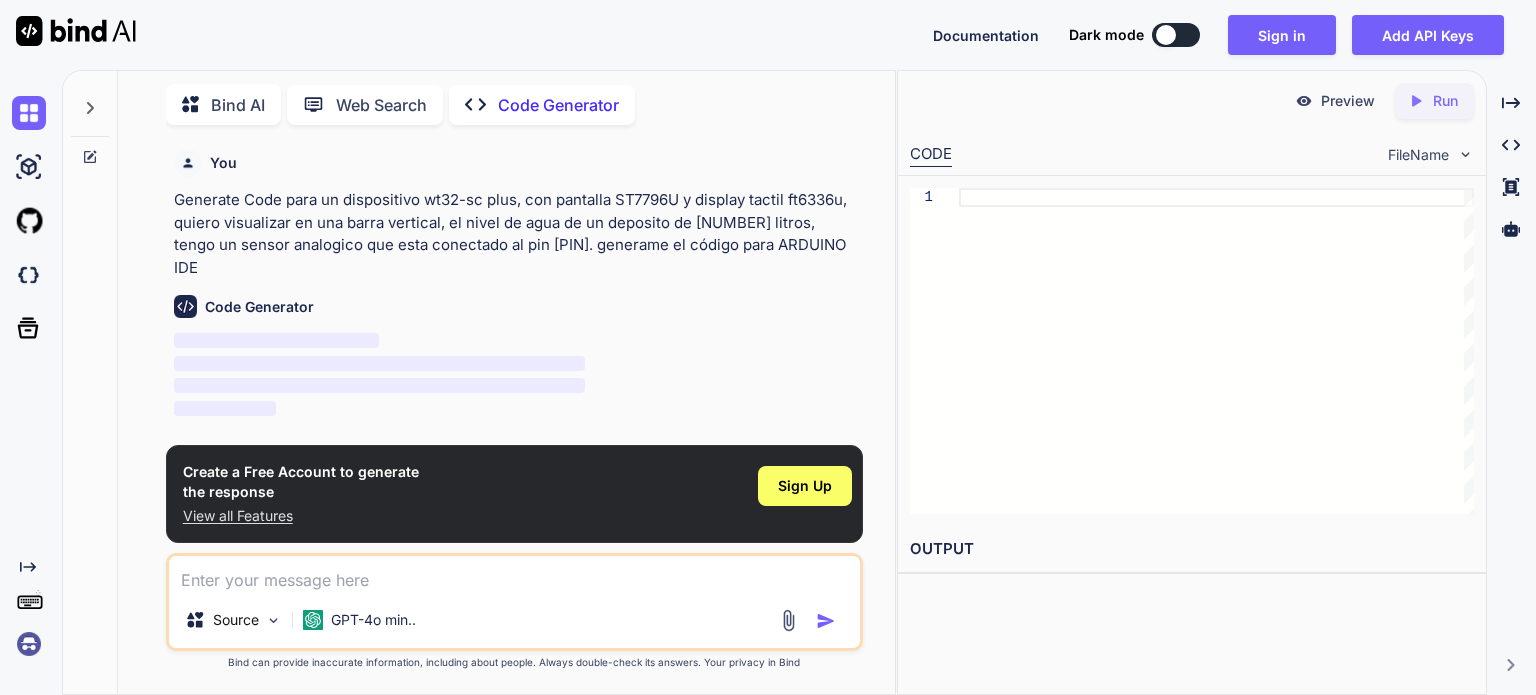 click at bounding box center (514, 574) 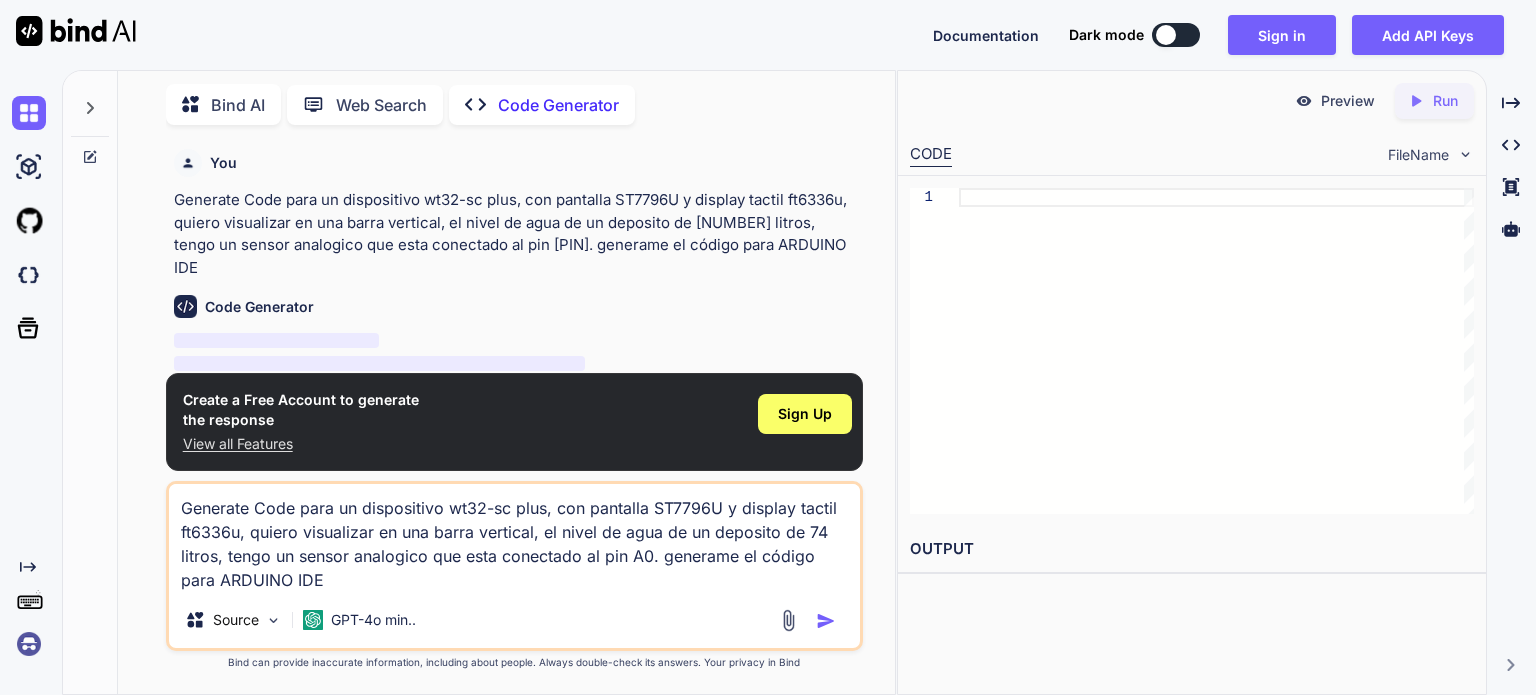 type on "Generate Code para un dispositivo wt32-sc plus, con pantalla ST7796U y display tactil ft6336u, quiero visualizar en una barra vertical, el nivel de agua de un deposito de 74 litros, tengo un sensor analogico que esta conectado al pin A0. generame el código para ARDUINO IDE" 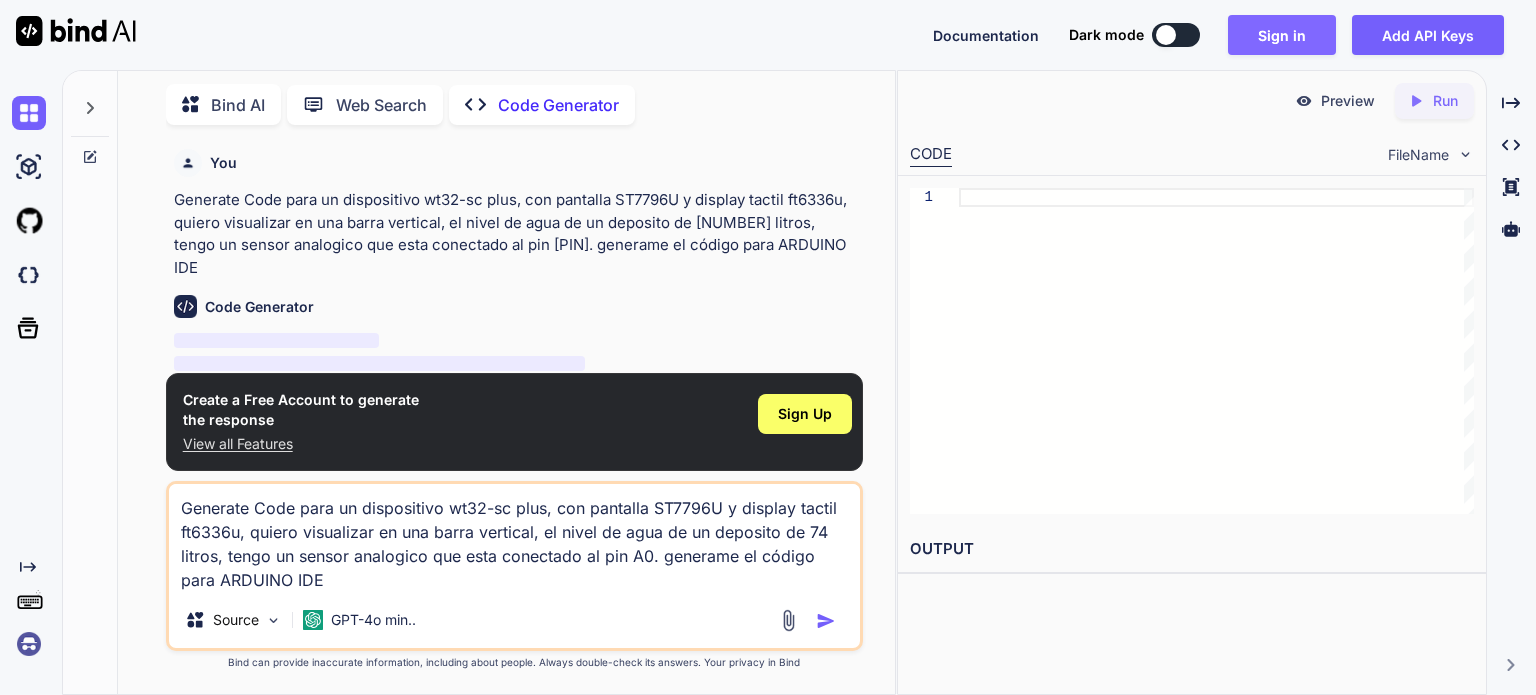 click on "Sign in" at bounding box center [1282, 35] 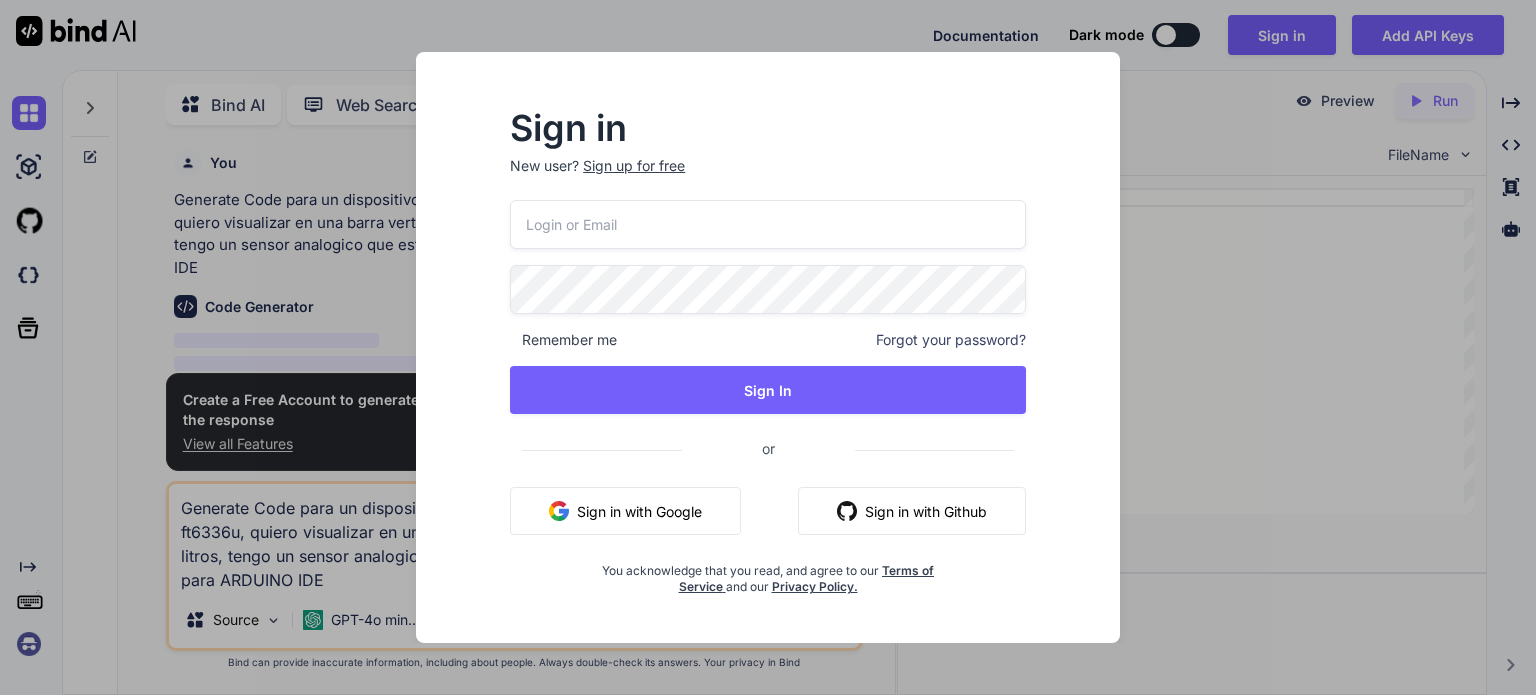 click on "Sign in with Google" at bounding box center (625, 511) 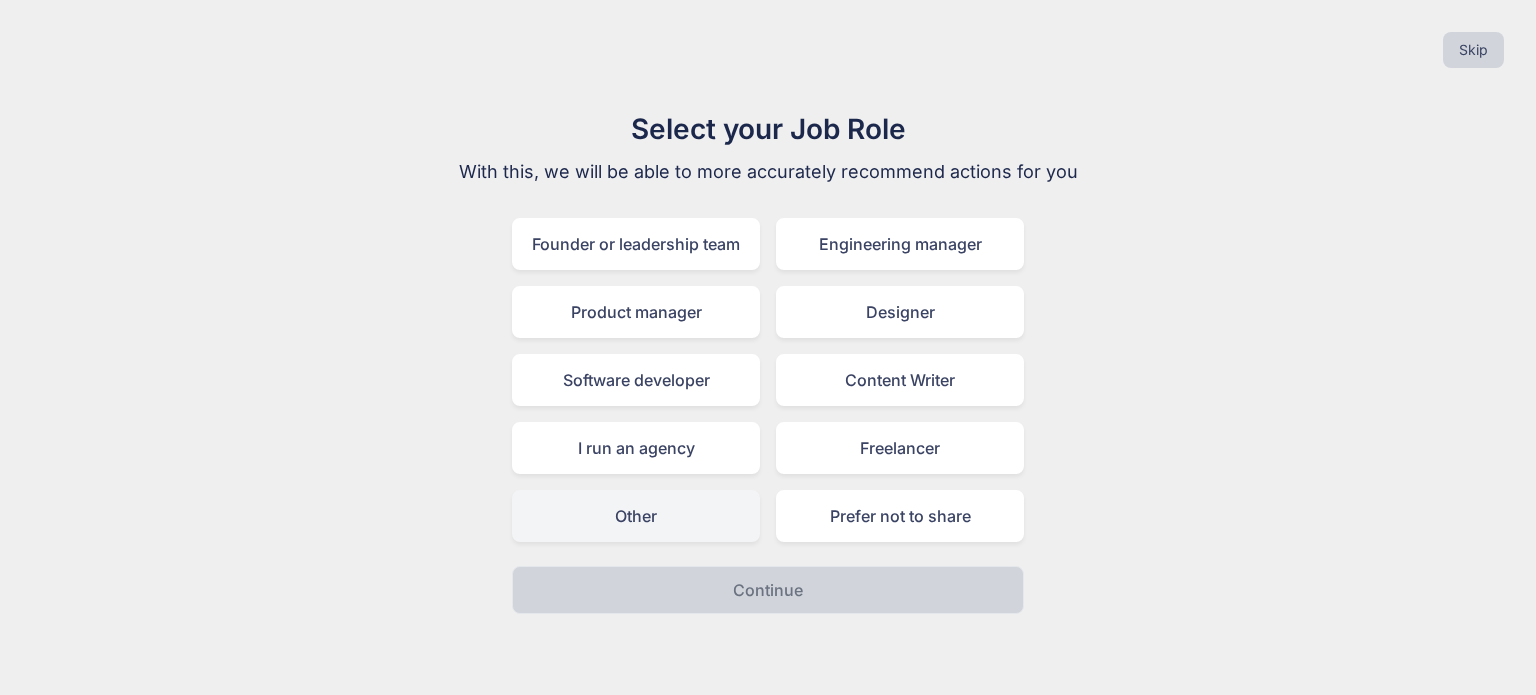 click on "Other" at bounding box center [636, 516] 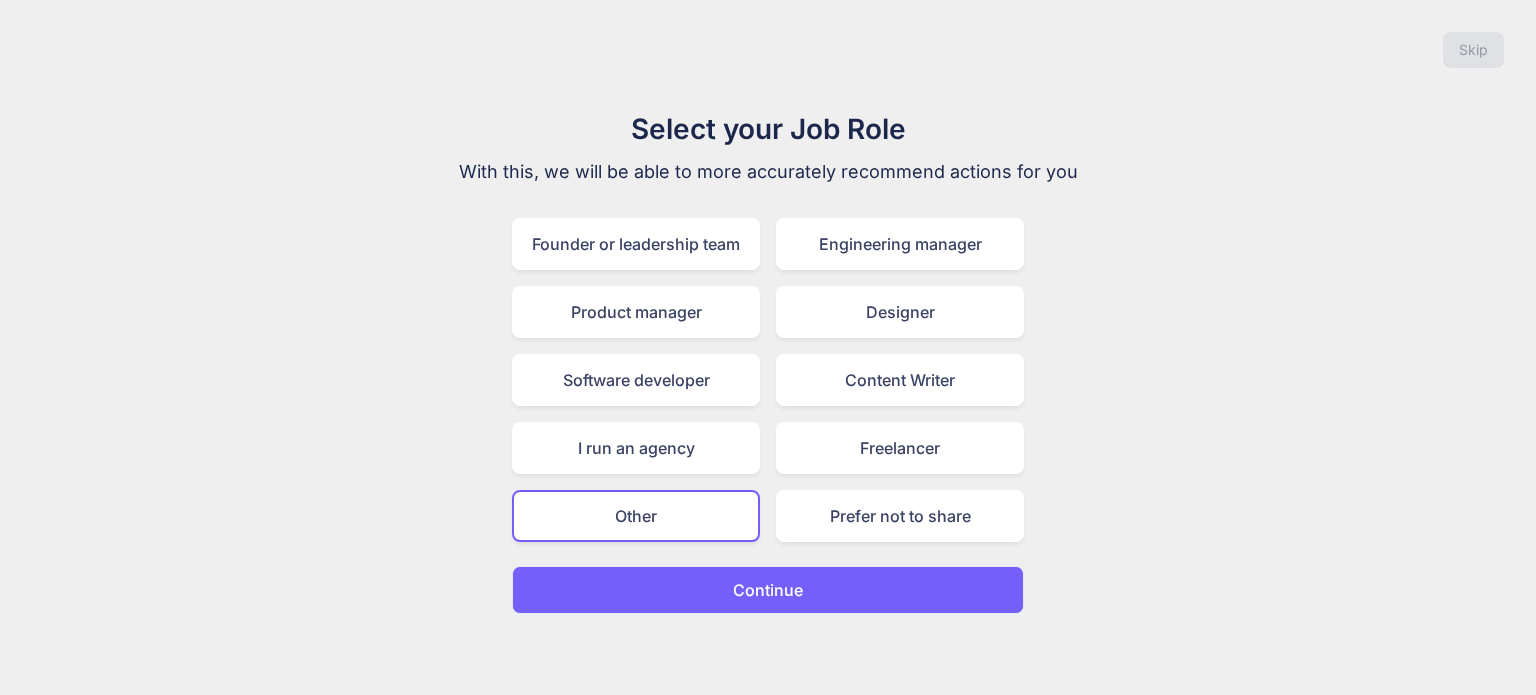click on "Continue" at bounding box center [768, 590] 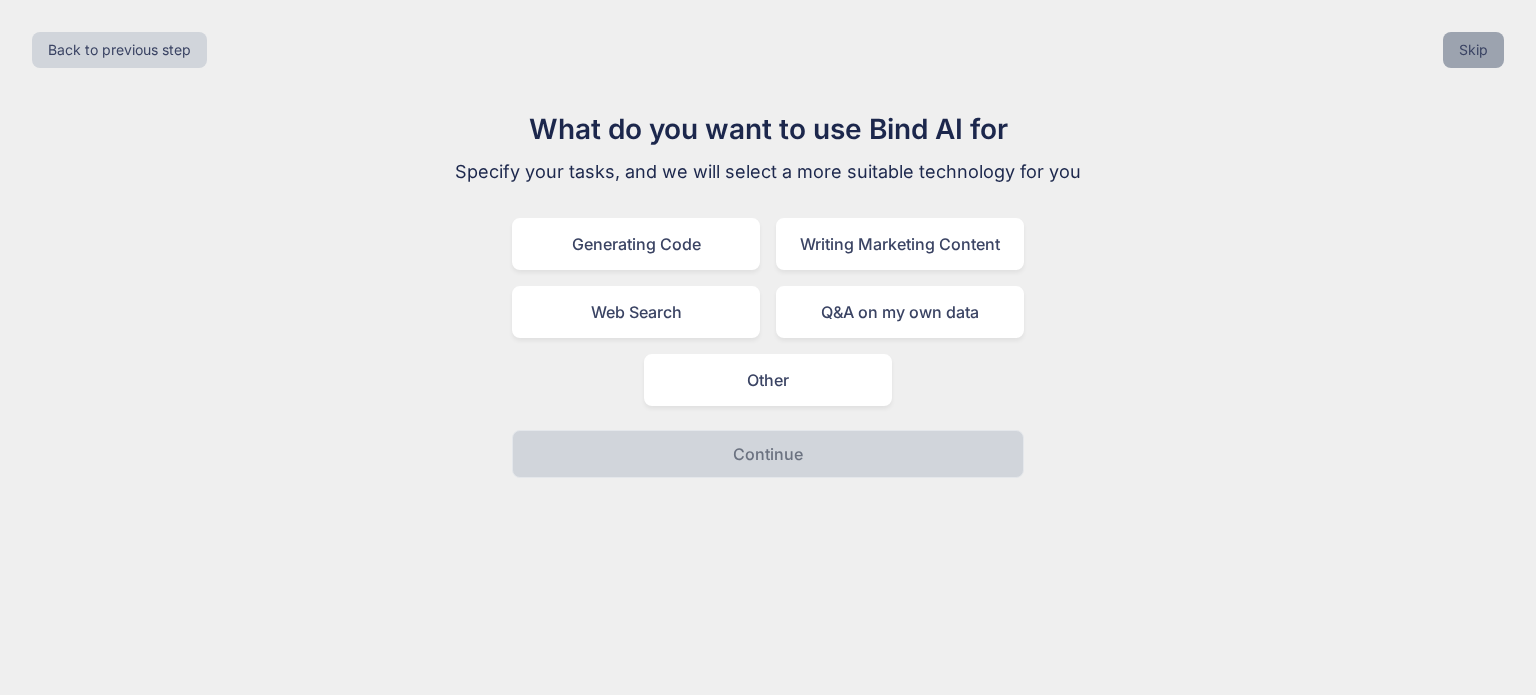 click on "Skip" at bounding box center [1473, 50] 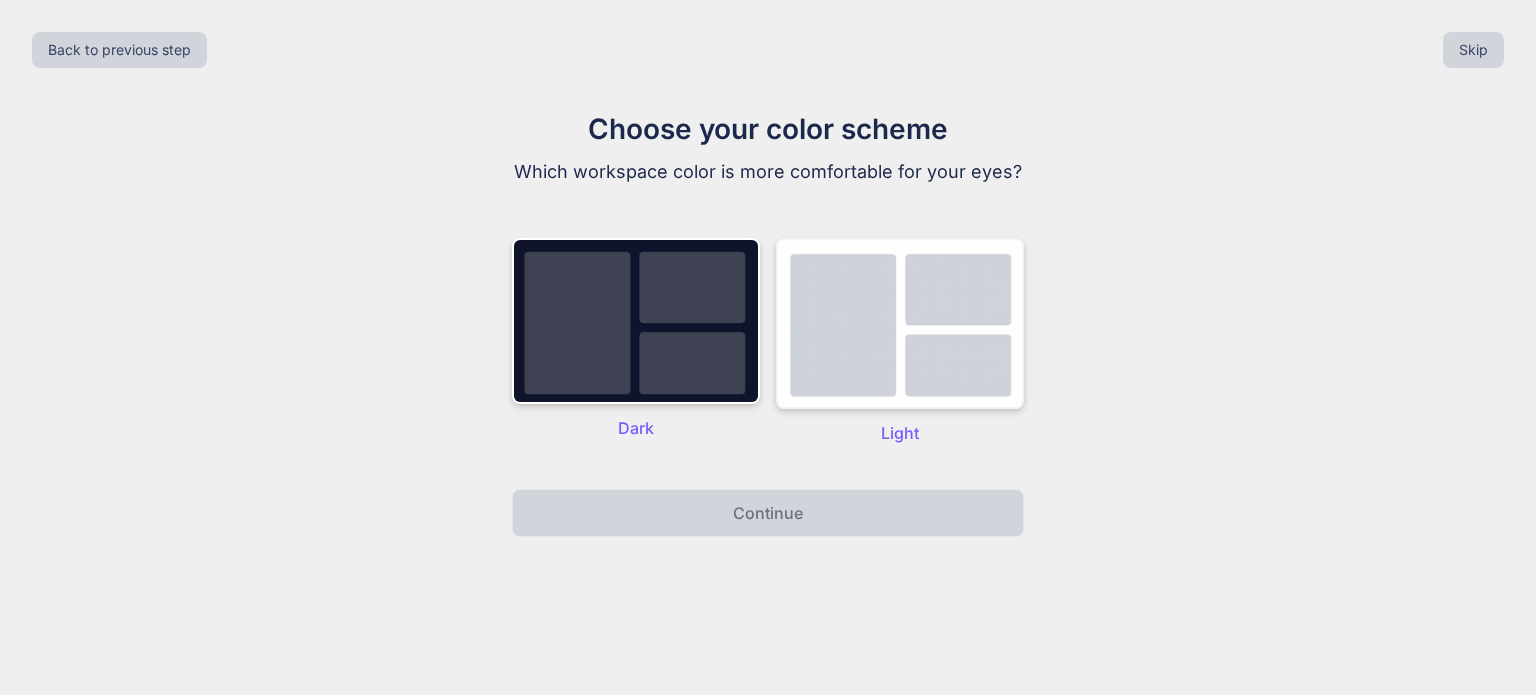 click at bounding box center [900, 323] 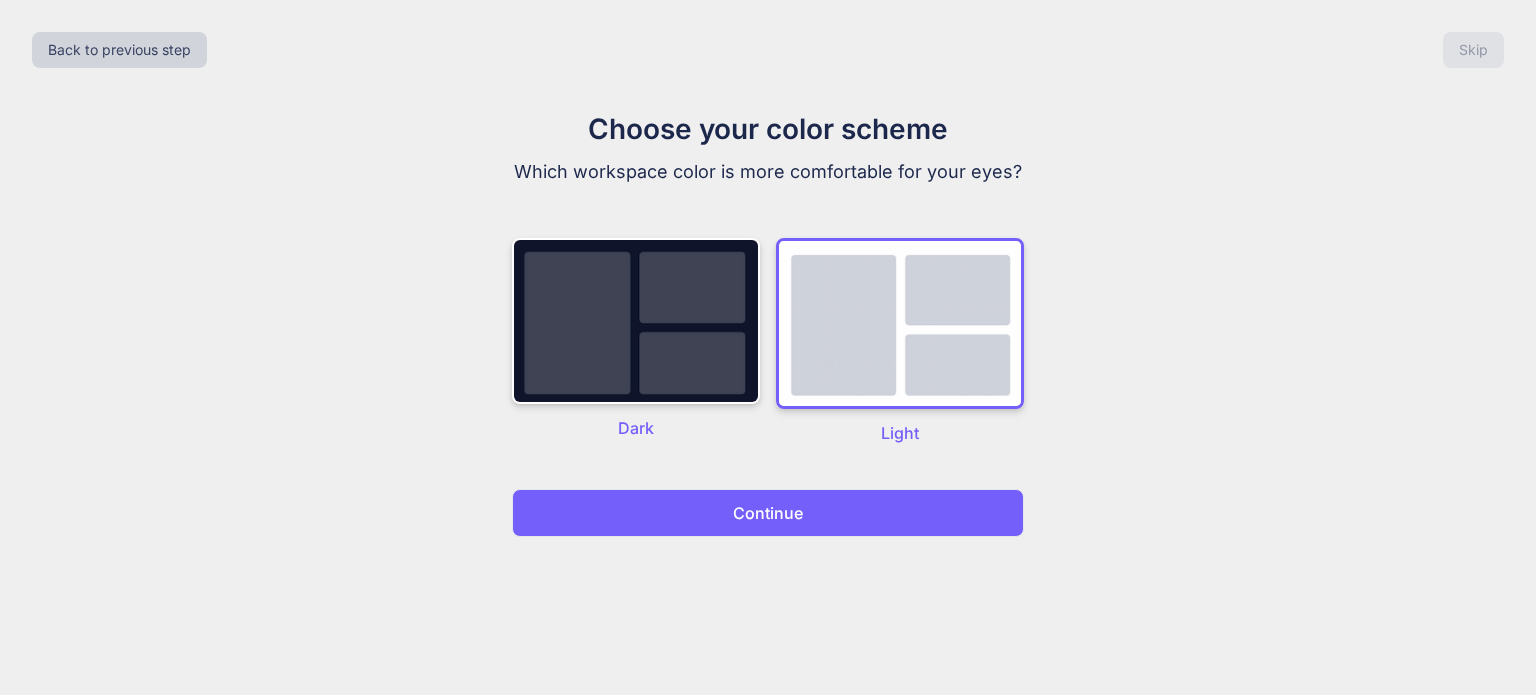 click on "Continue" at bounding box center (768, 513) 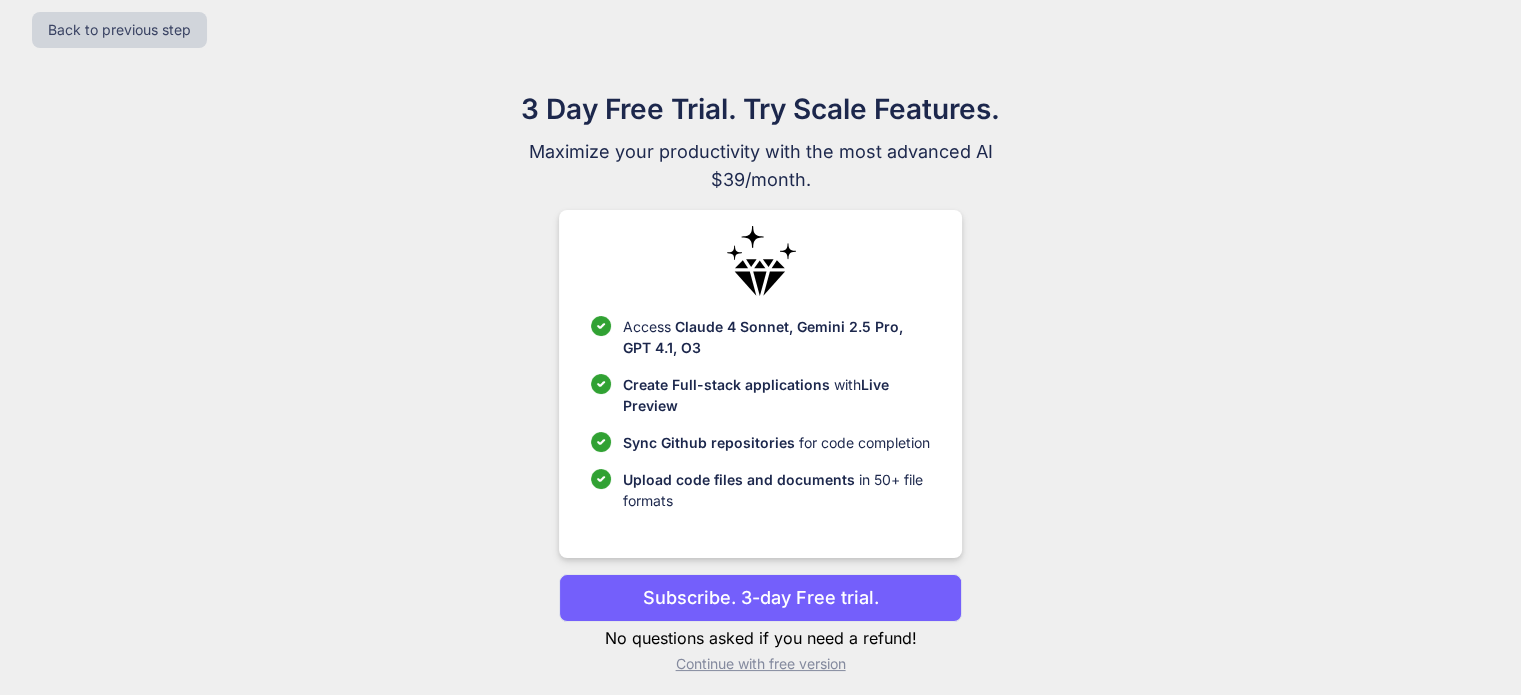scroll, scrollTop: 30, scrollLeft: 0, axis: vertical 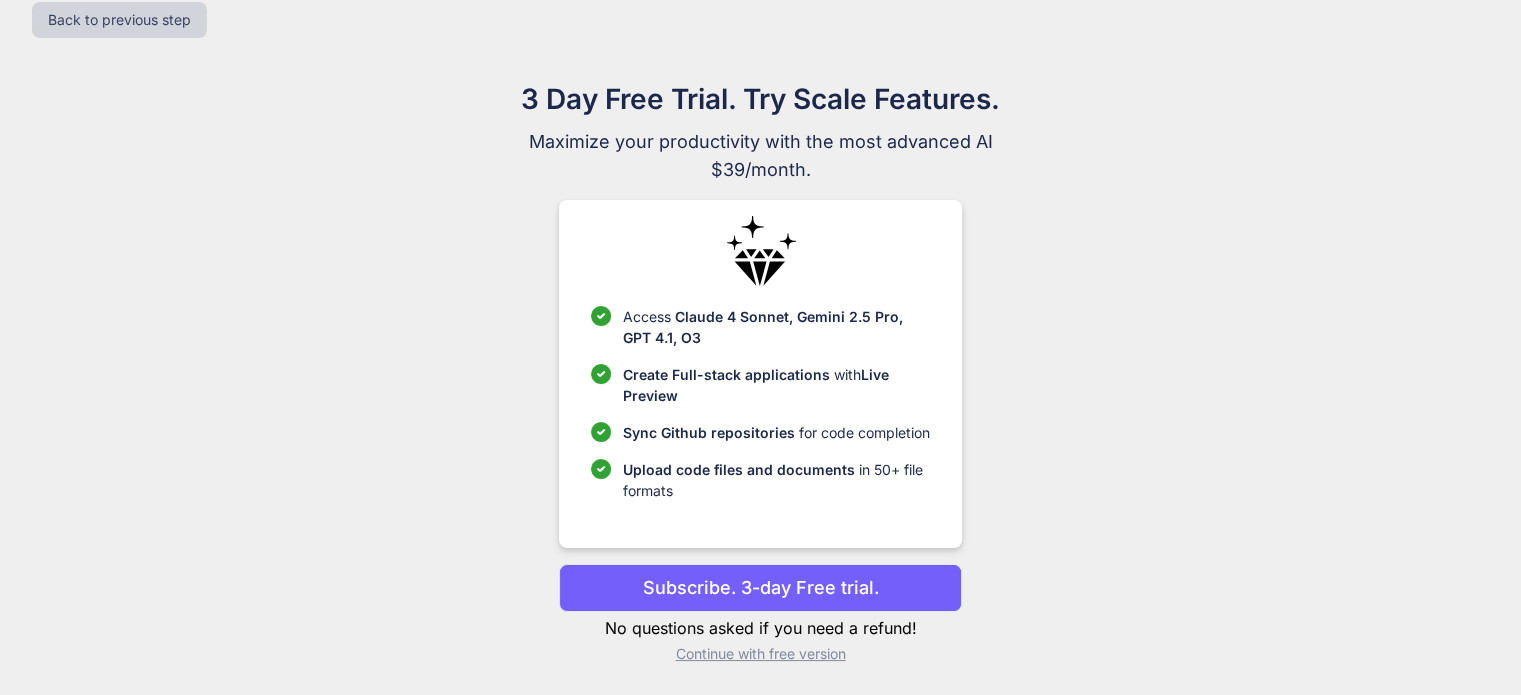 click on "Continue with free version" at bounding box center [760, 654] 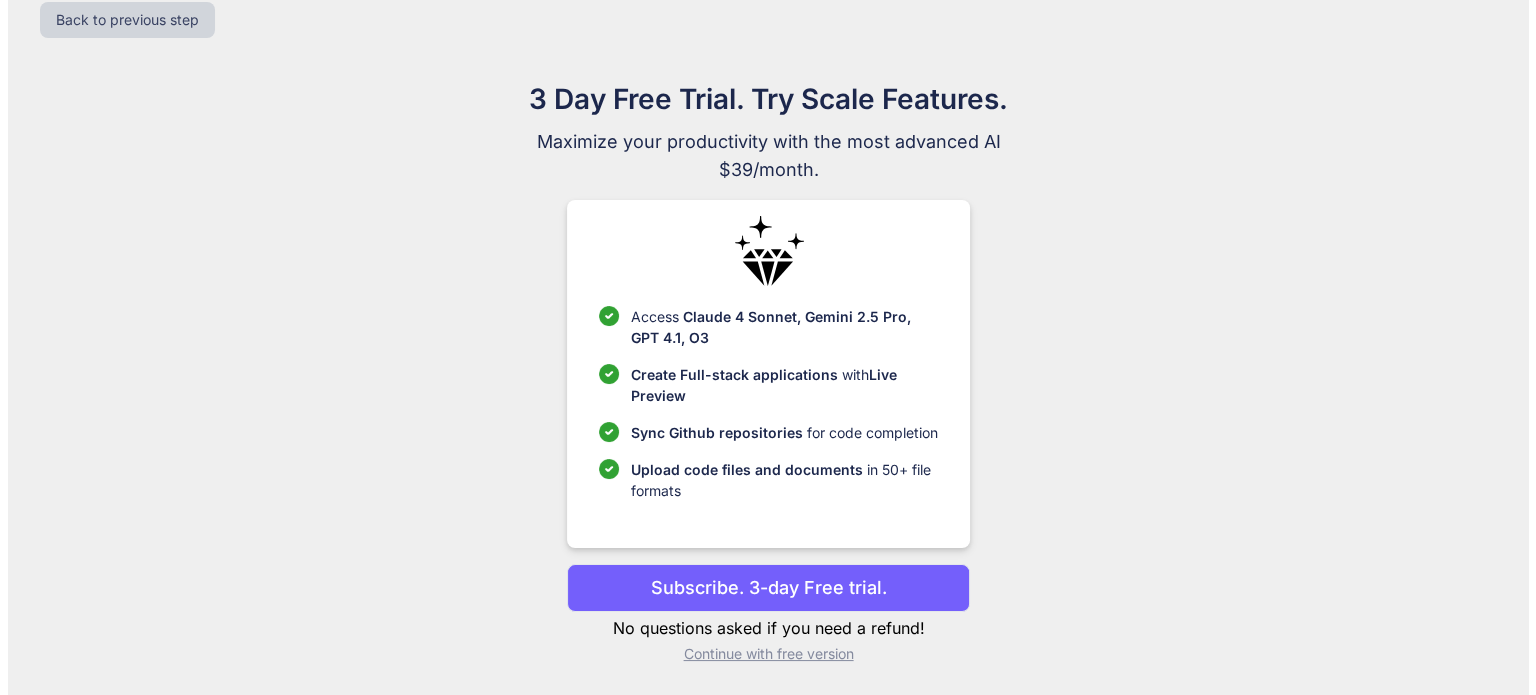 scroll, scrollTop: 0, scrollLeft: 0, axis: both 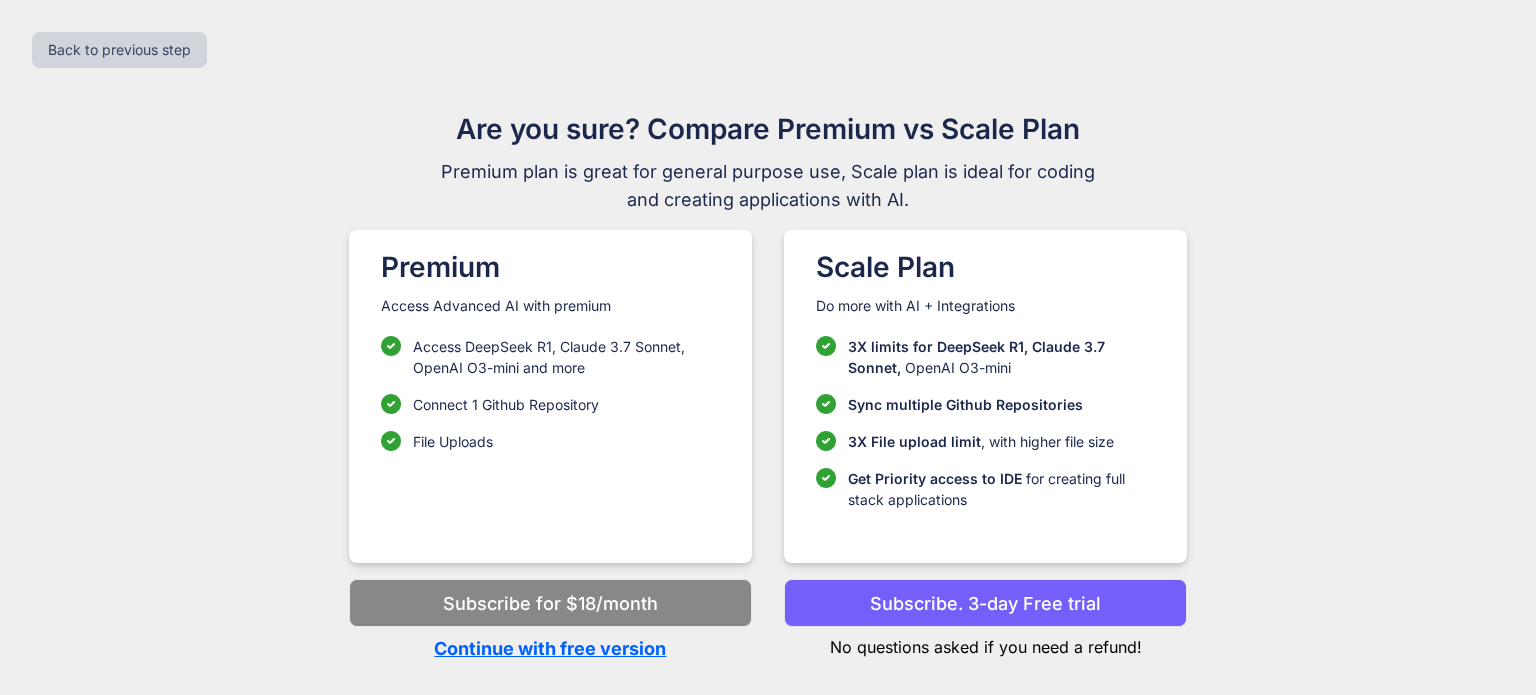 click on "Continue with free version" at bounding box center (550, 648) 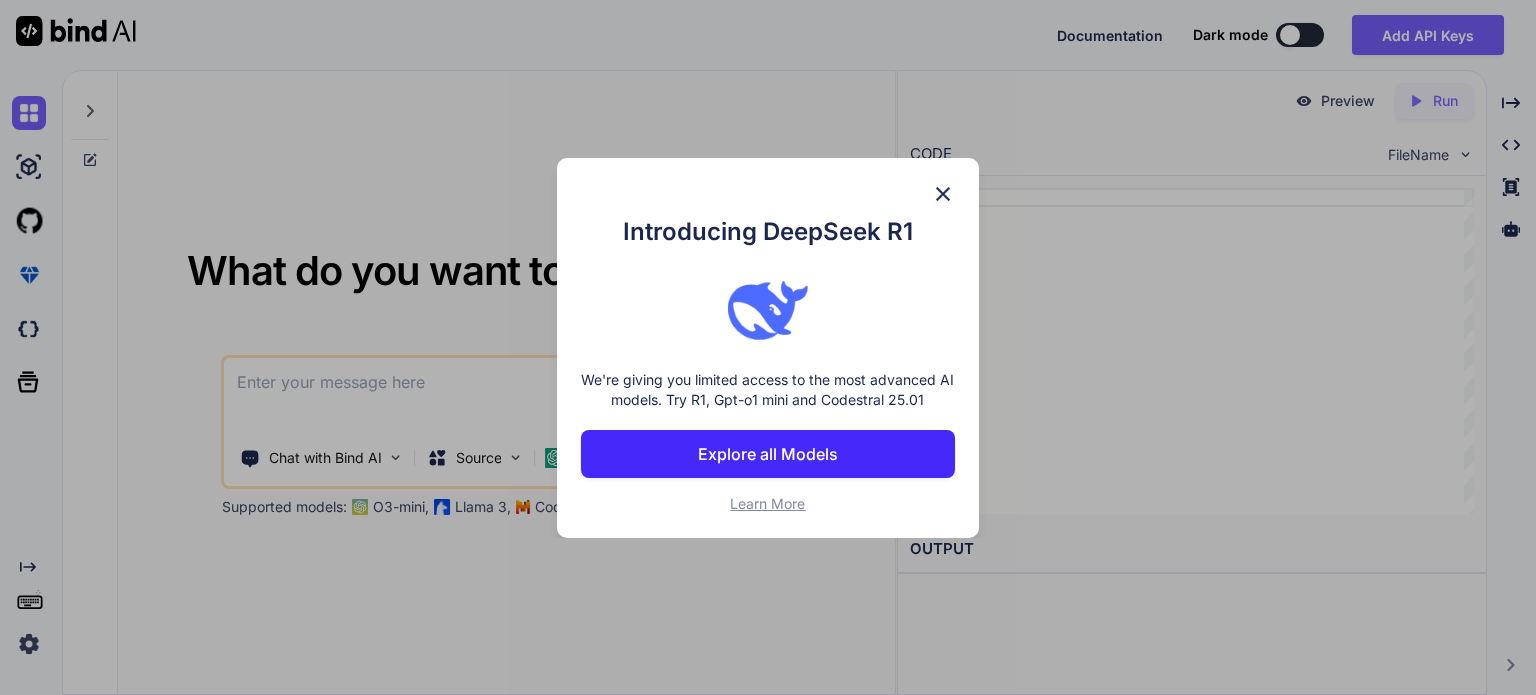 click at bounding box center (943, 194) 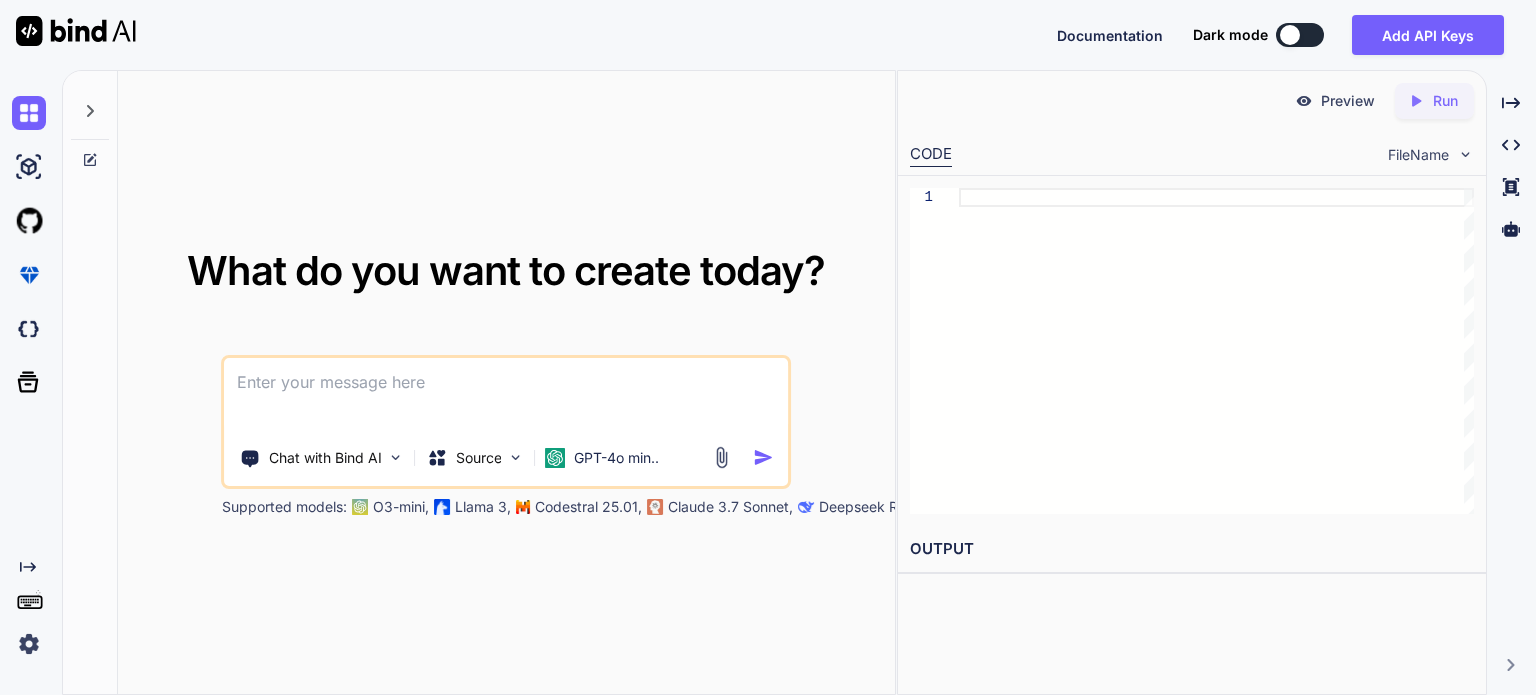 click at bounding box center [506, 395] 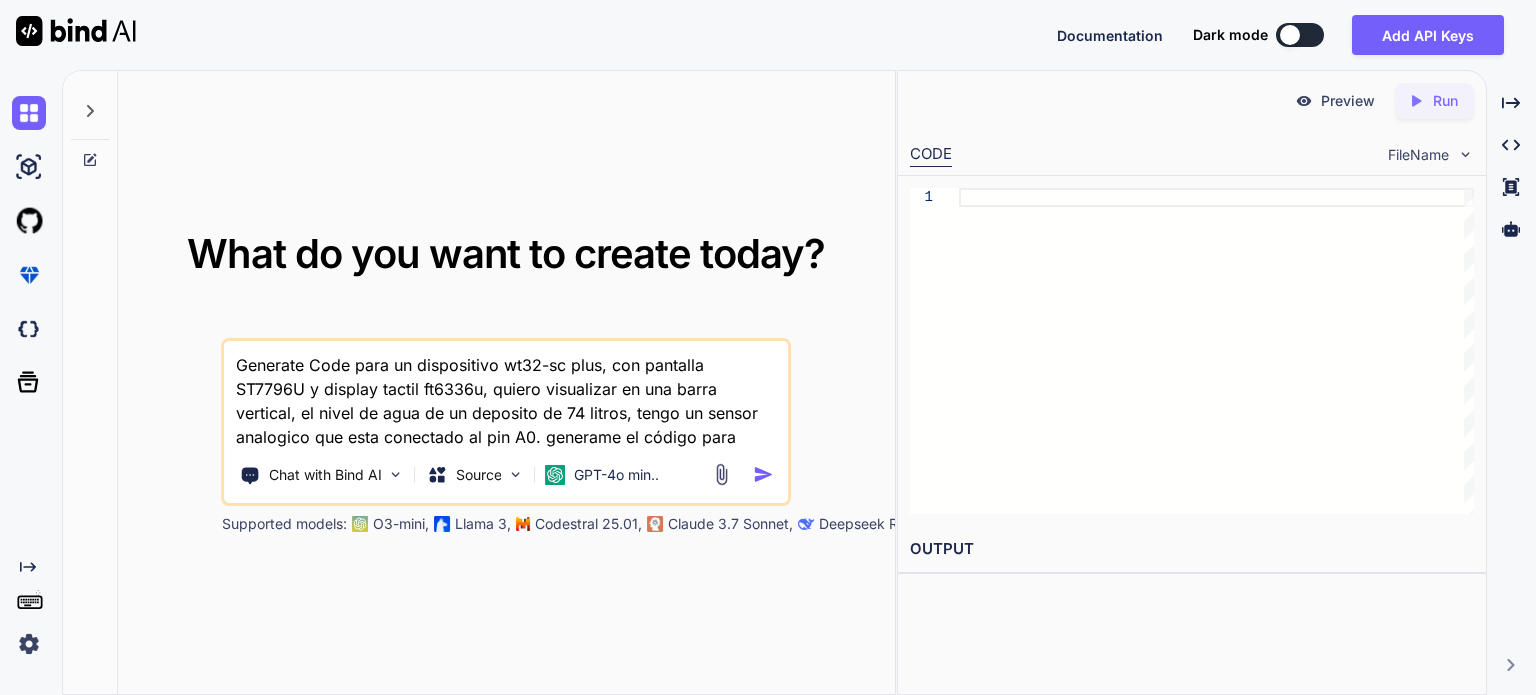 scroll, scrollTop: 22, scrollLeft: 0, axis: vertical 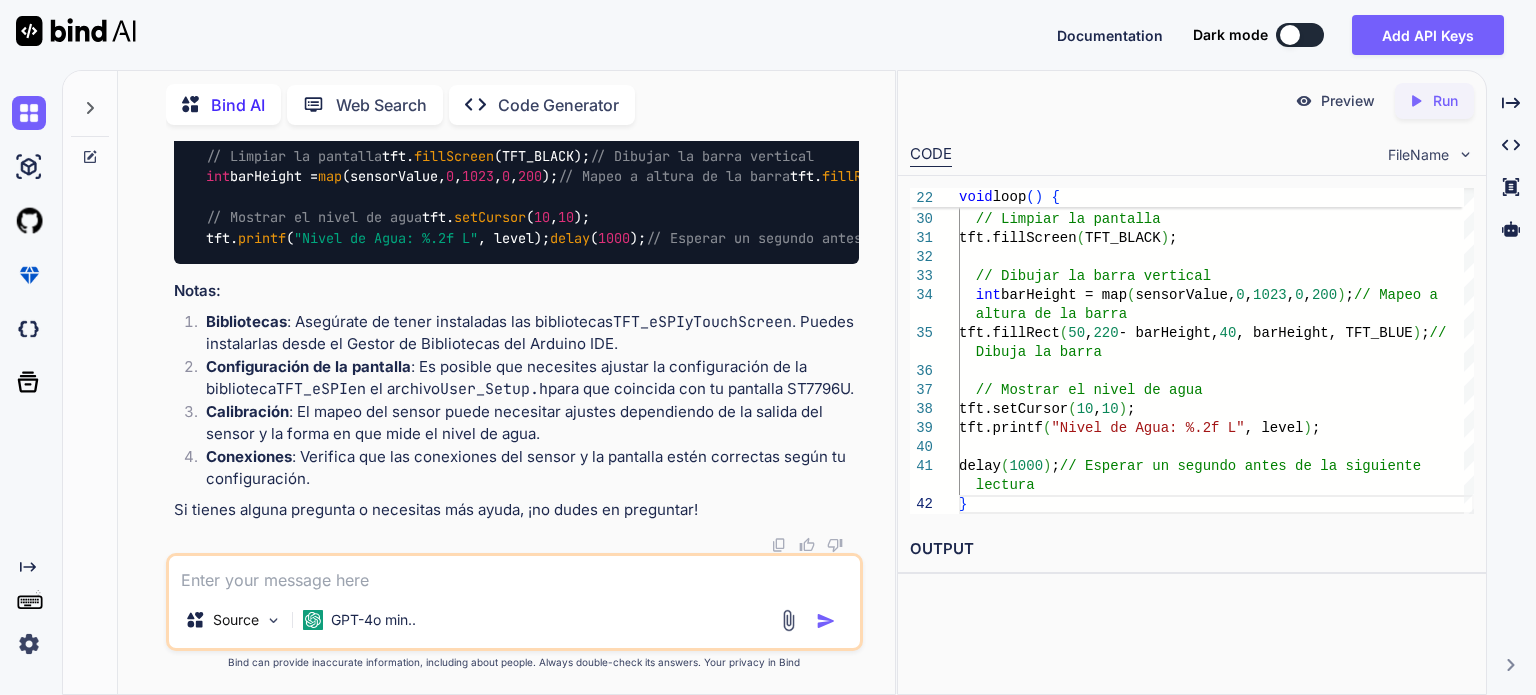 click on "Run" at bounding box center [1445, 101] 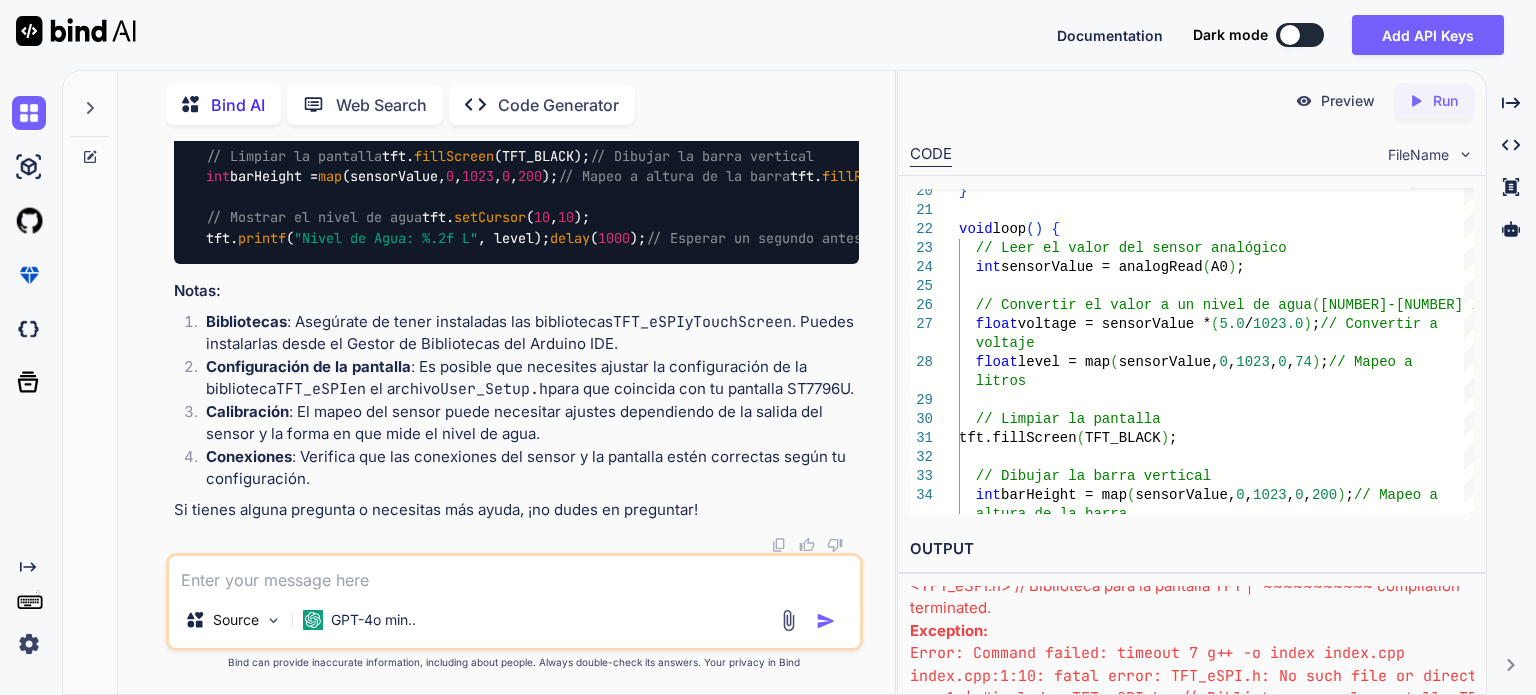 scroll, scrollTop: 0, scrollLeft: 0, axis: both 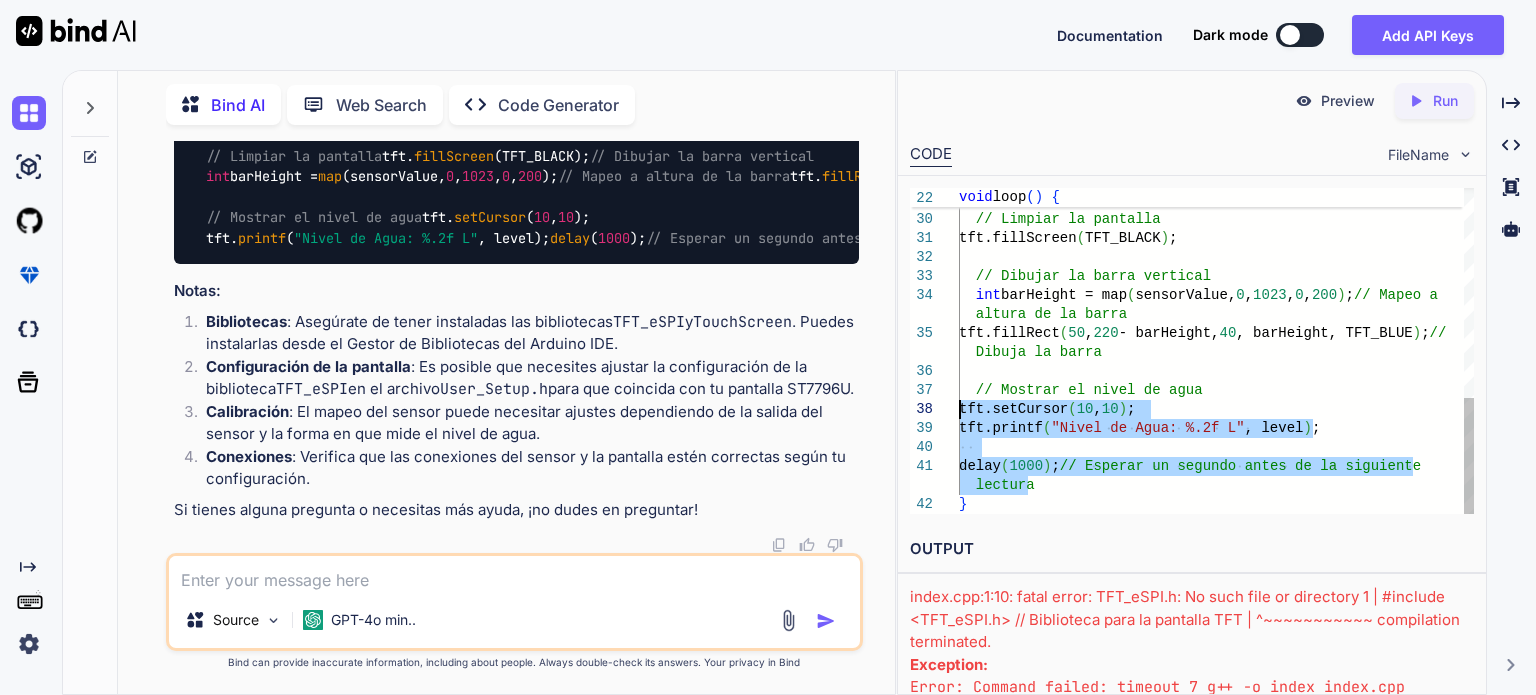 drag, startPoint x: 1048, startPoint y: 479, endPoint x: 945, endPoint y: 414, distance: 121.79491 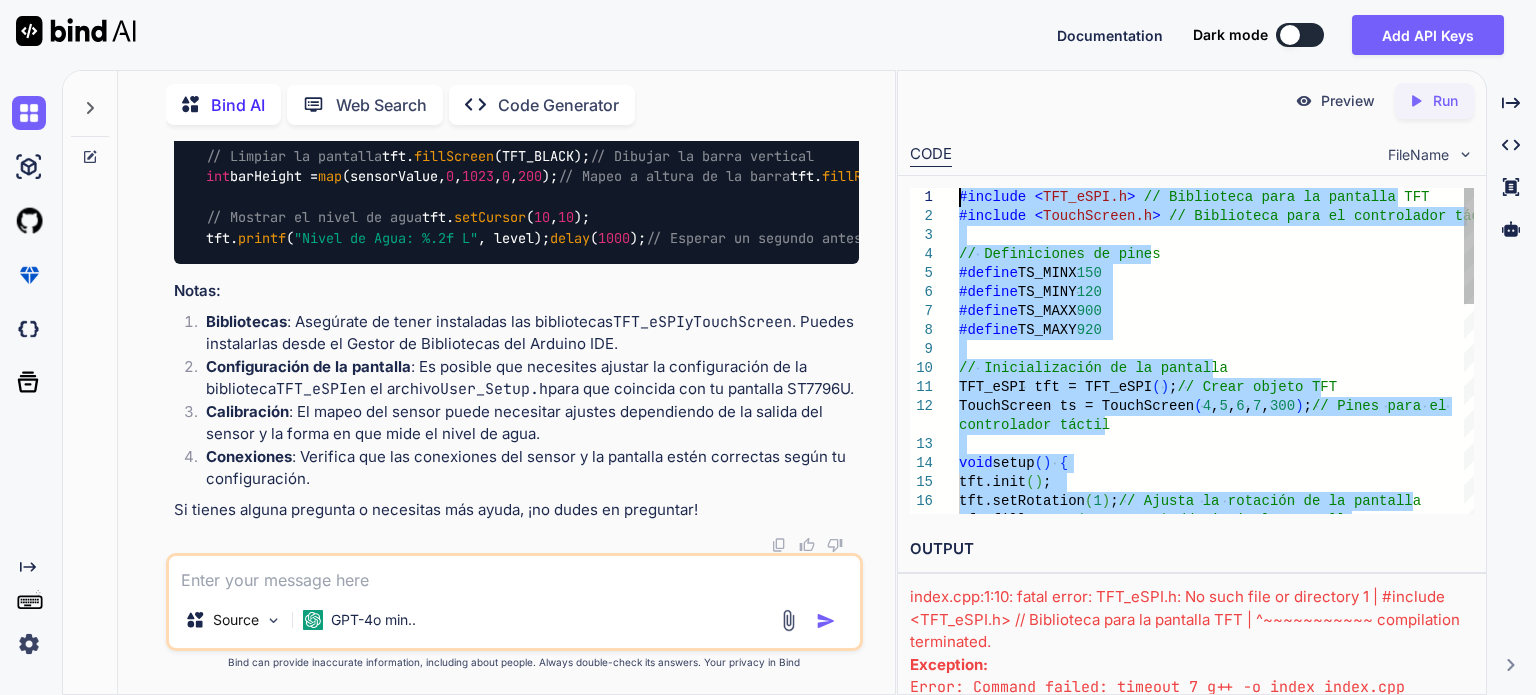 drag, startPoint x: 973, startPoint y: 509, endPoint x: 924, endPoint y: 149, distance: 363.31943 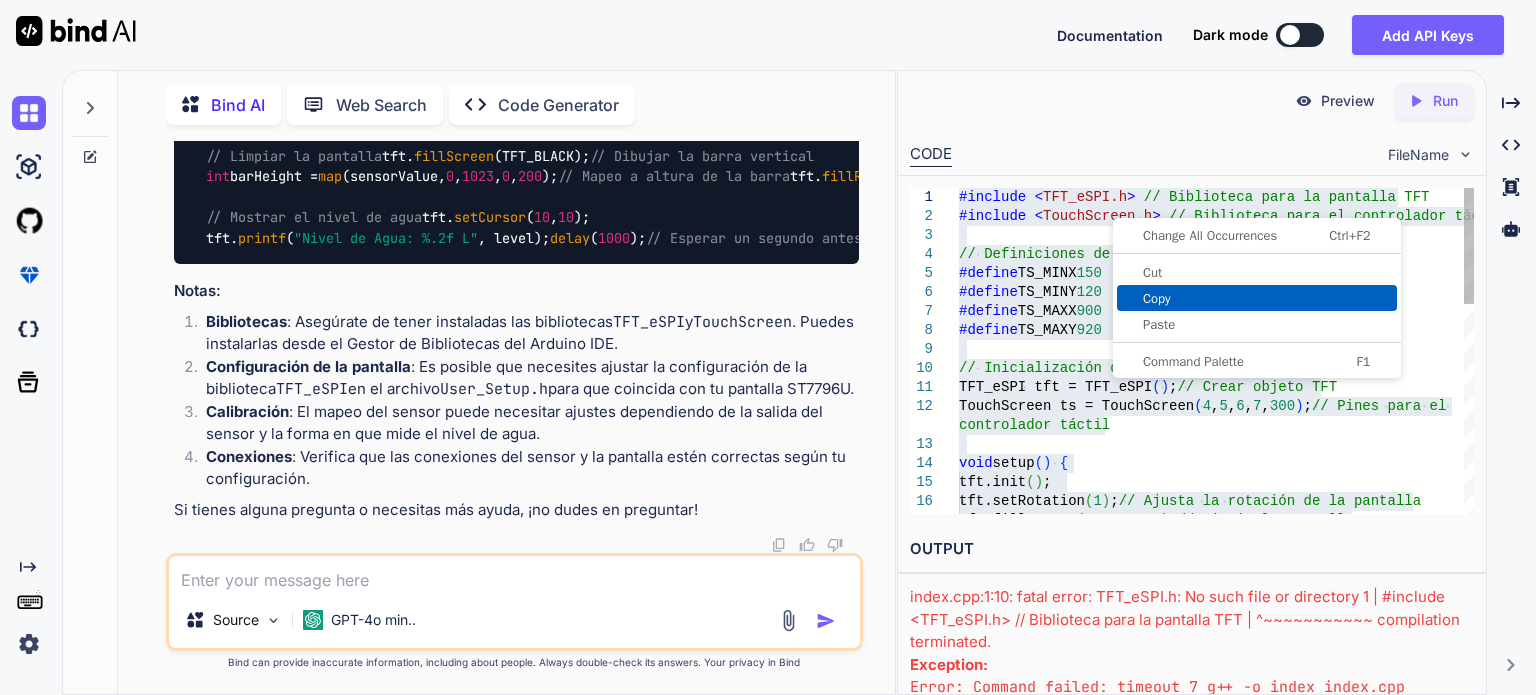click on "Copy" at bounding box center [1257, 298] 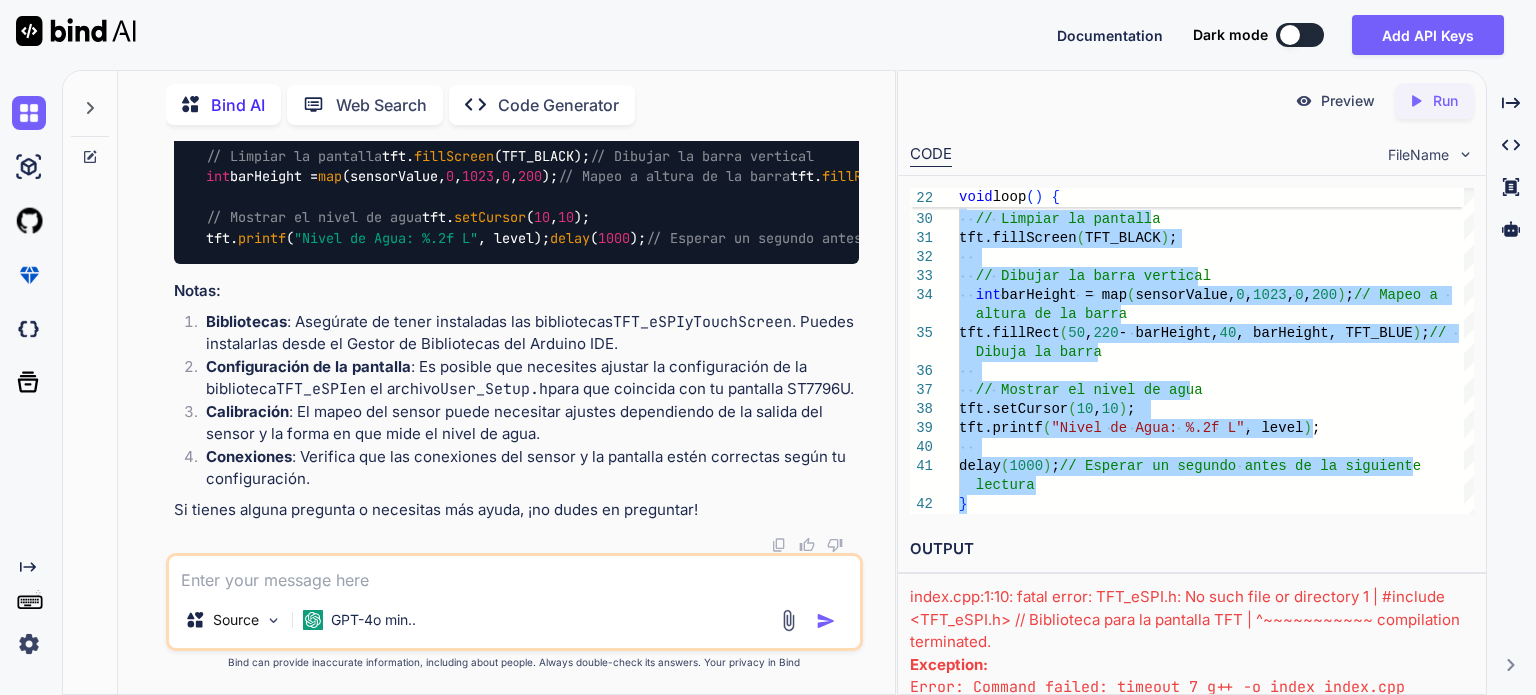 click on "Code Generator" at bounding box center [558, 105] 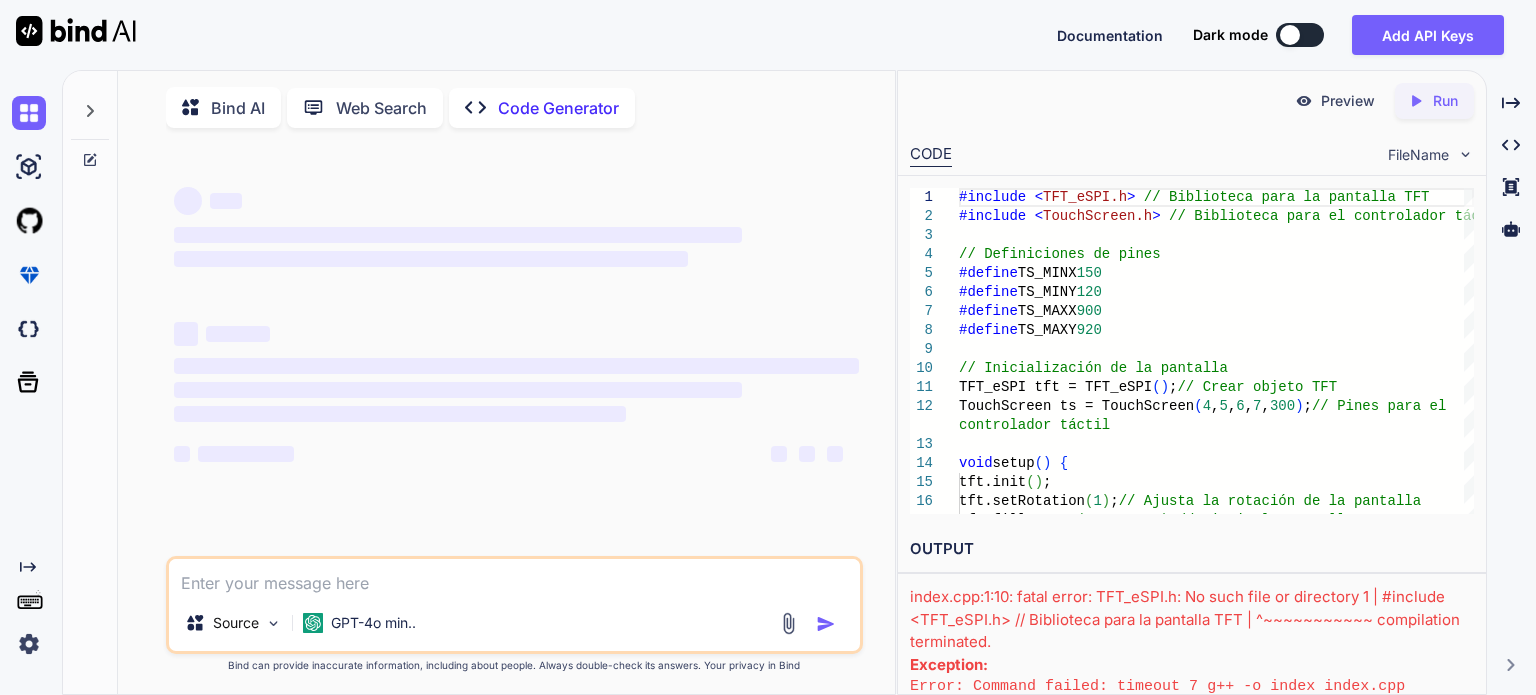 scroll, scrollTop: 7, scrollLeft: 0, axis: vertical 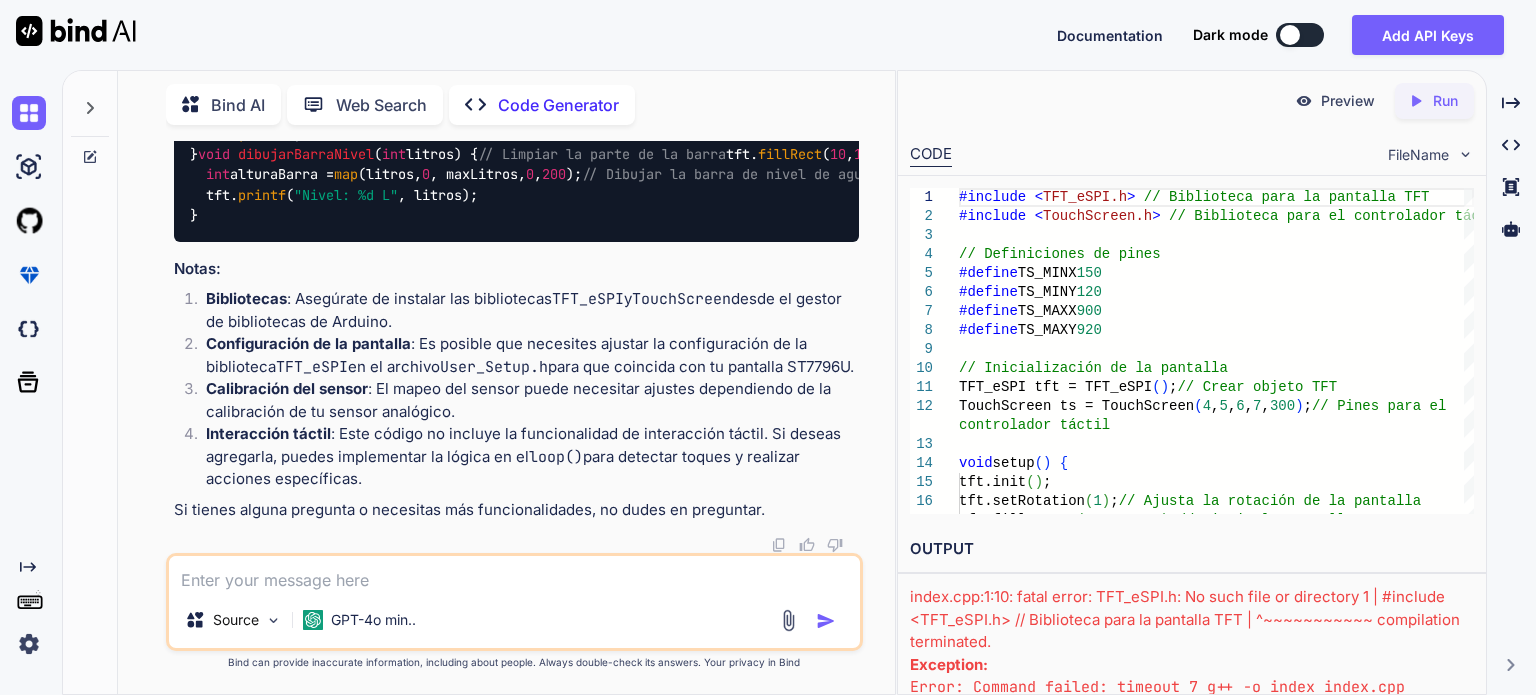 click at bounding box center (514, 574) 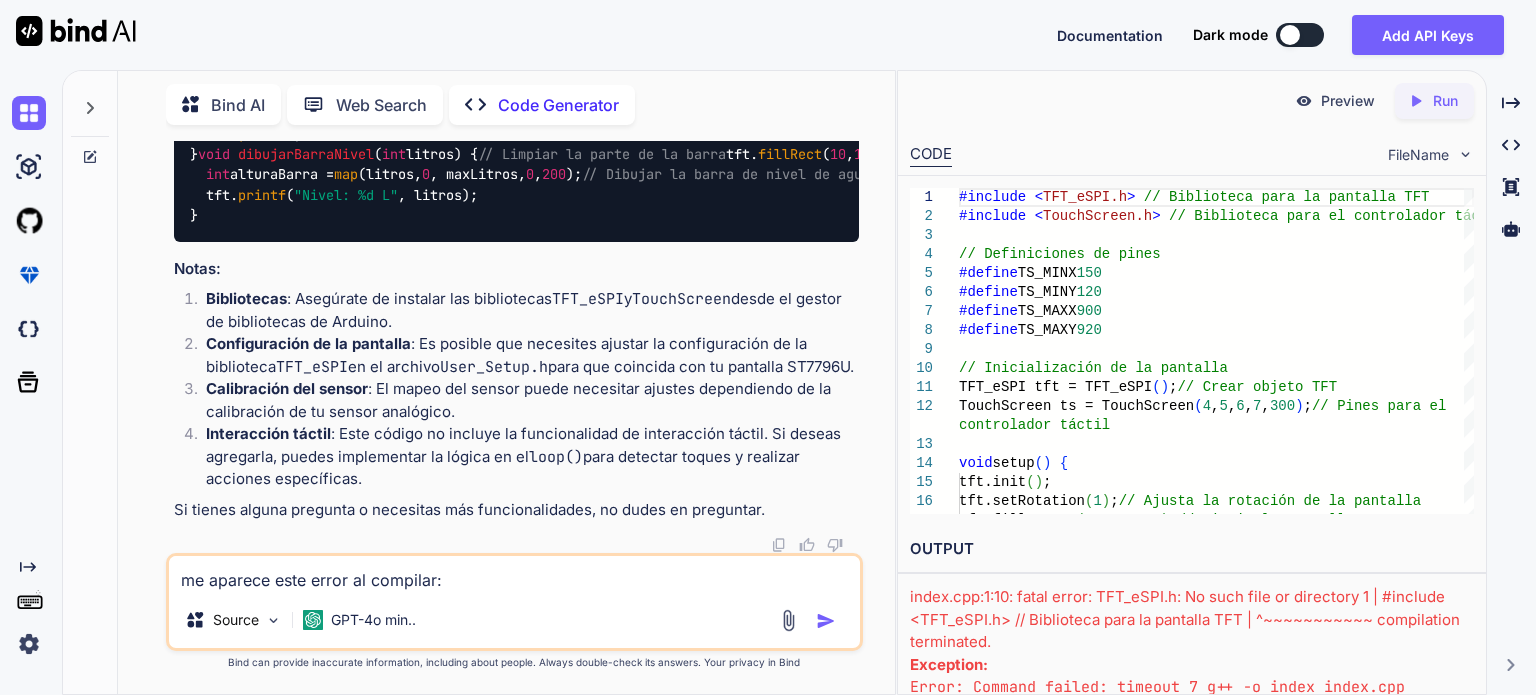 type on "me aparece este error al compilar:" 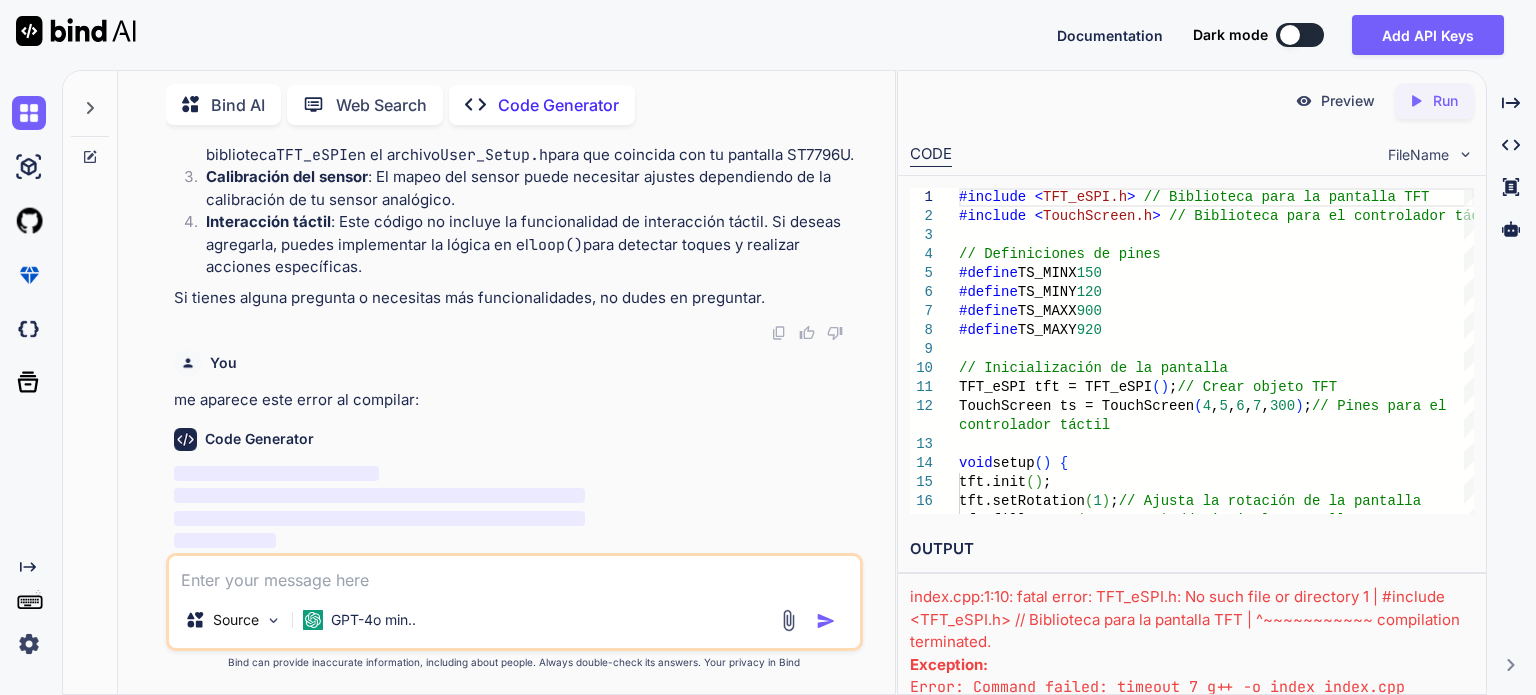 scroll, scrollTop: 1680, scrollLeft: 0, axis: vertical 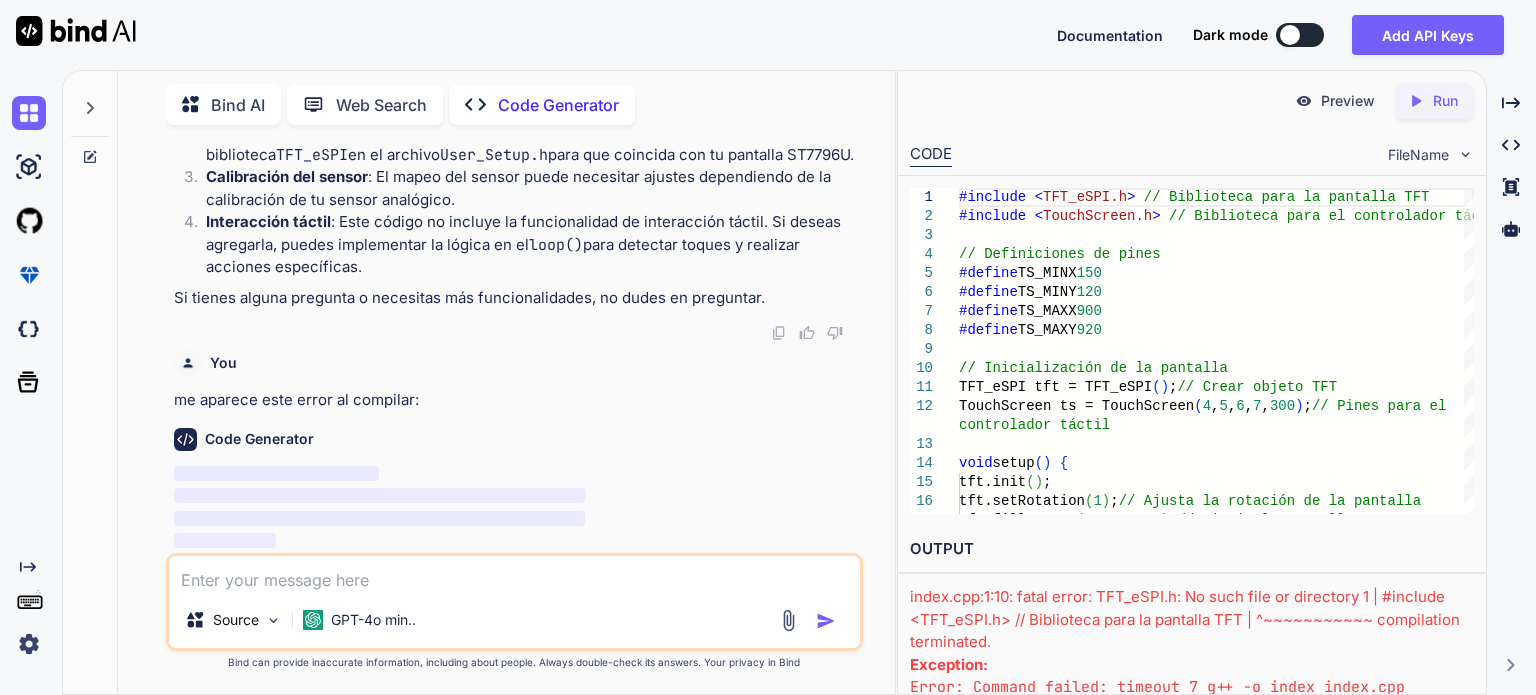 paste on "C:\Users\Coolk\Documents\ESP32\Nivelagua\NIVELAGUA\NIVELAGUA.ino:2:10: fatal error: TouchScreen.h: No such file or directory
2 | #include <TouchScreen.h> // Biblioteca para el controlador táctil
|          ^~~~~~~~~~~~~~~
compilation terminated.
exit status 1
Compilation error: TouchScreen.h: No such file or directory" 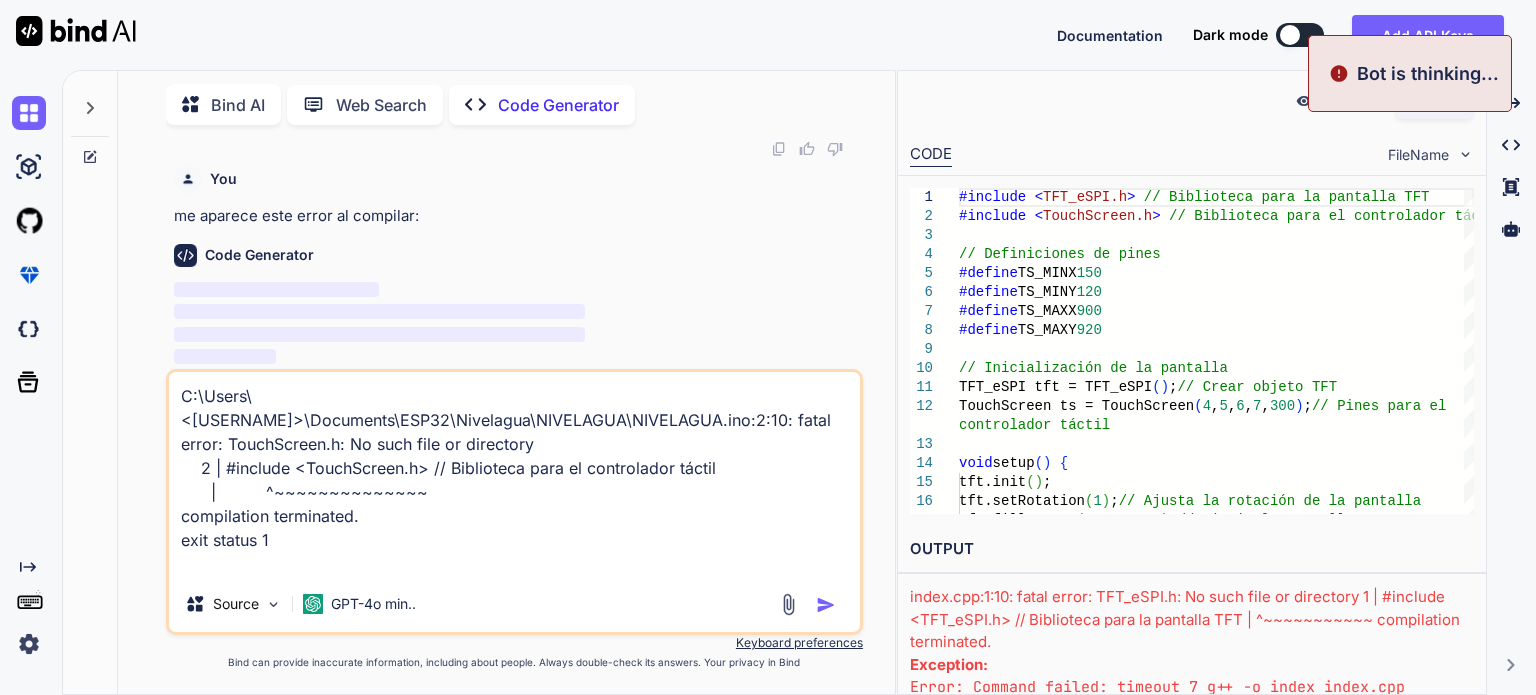 type on "C:\Users\Coolk\Documents\ESP32\Nivelagua\NIVELAGUA\NIVELAGUA.ino:2:10: fatal error: TouchScreen.h: No such file or directory
2 | #include <TouchScreen.h> // Biblioteca para el controlador táctil
|          ^~~~~~~~~~~~~~~
compilation terminated.
exit status 1
Compilation error: TouchScreen.h: No such file or directory" 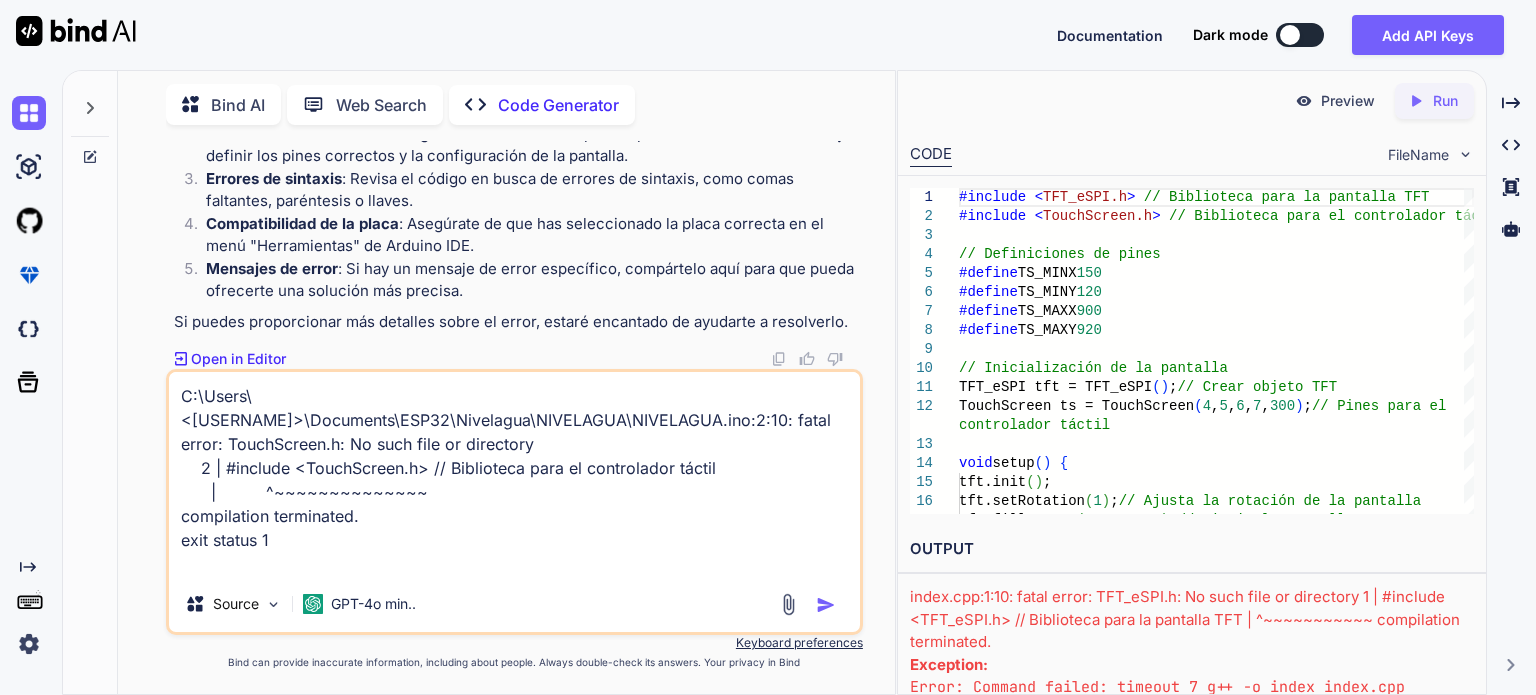 scroll, scrollTop: 2159, scrollLeft: 0, axis: vertical 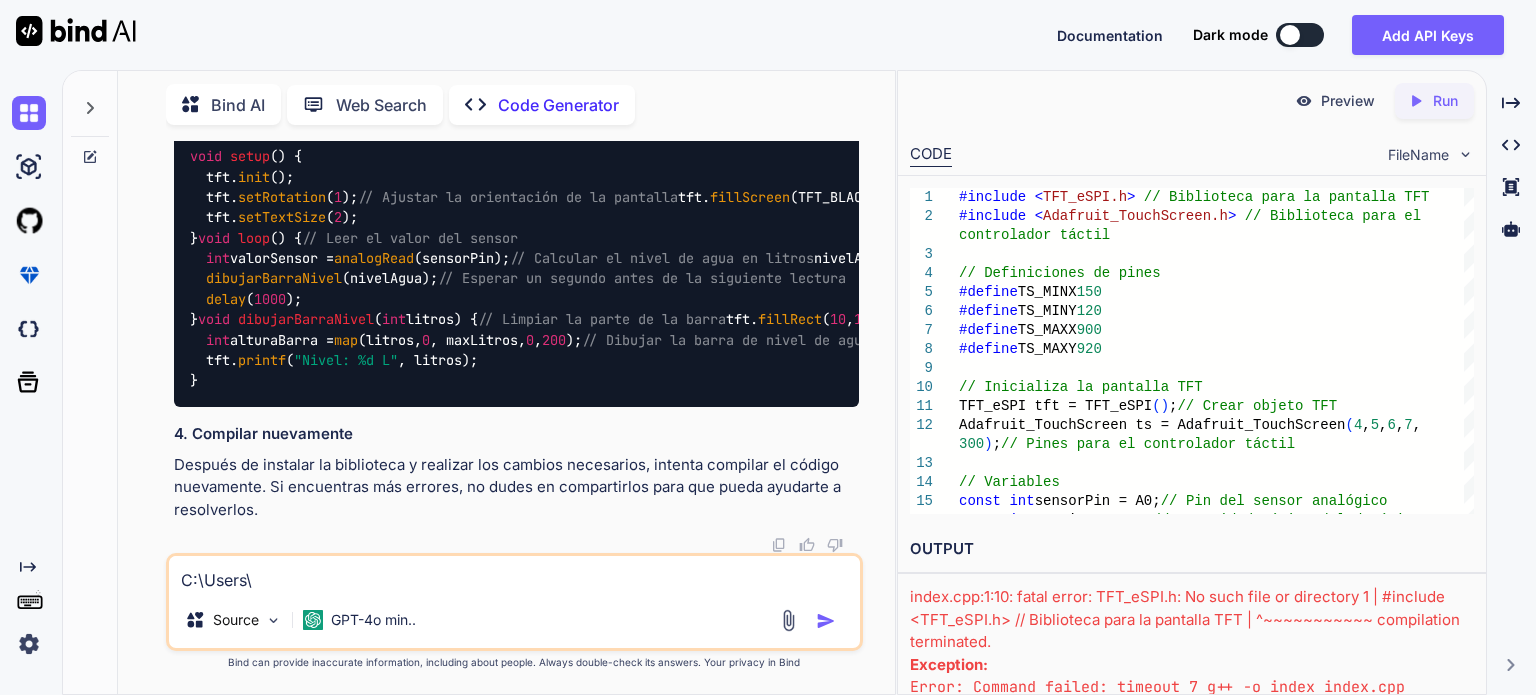 click on "C:\Users\Coolk\Documents\ESP32\Nivelagua\NIVELAGUA\NIVELAGUA.ino:2:10: fatal error: TouchScreen.h: No such file or directory
2 | #include <TouchScreen.h> // Biblioteca para el controlador táctil
|          ^~~~~~~~~~~~~~~
compilation terminated.
exit status 1
Compilation error: TouchScreen.h: No such file or directory" at bounding box center [514, 574] 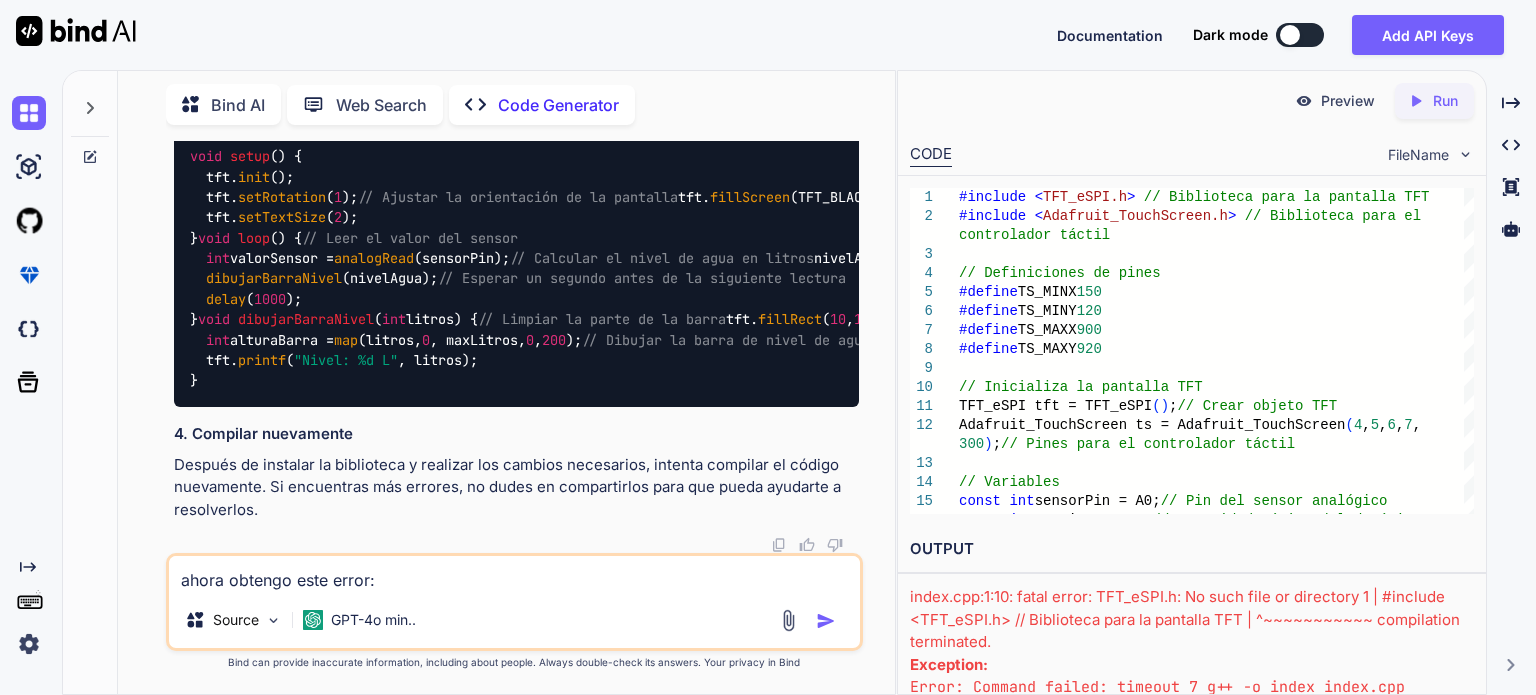 paste on "C:\Users\Coolk\Documents\ESP32\Nivelagua\NIVELAGUA\NIVELAGUA.ino: In function 'void loop()':
C:\Users\Coolk\Documents\ESP32\Nivelagua\NIVELAGUA\NIVELAGUA.ino:24:32: error: 'A0' was not declared in this scope; did you mean 'y0'?
24 |   int sensorValue = analogRead(A0);
|                                ^~
|                                y0
exit status 1
Compilation error: 'A0' was not declared in this scope; did you mean 'y0'?" 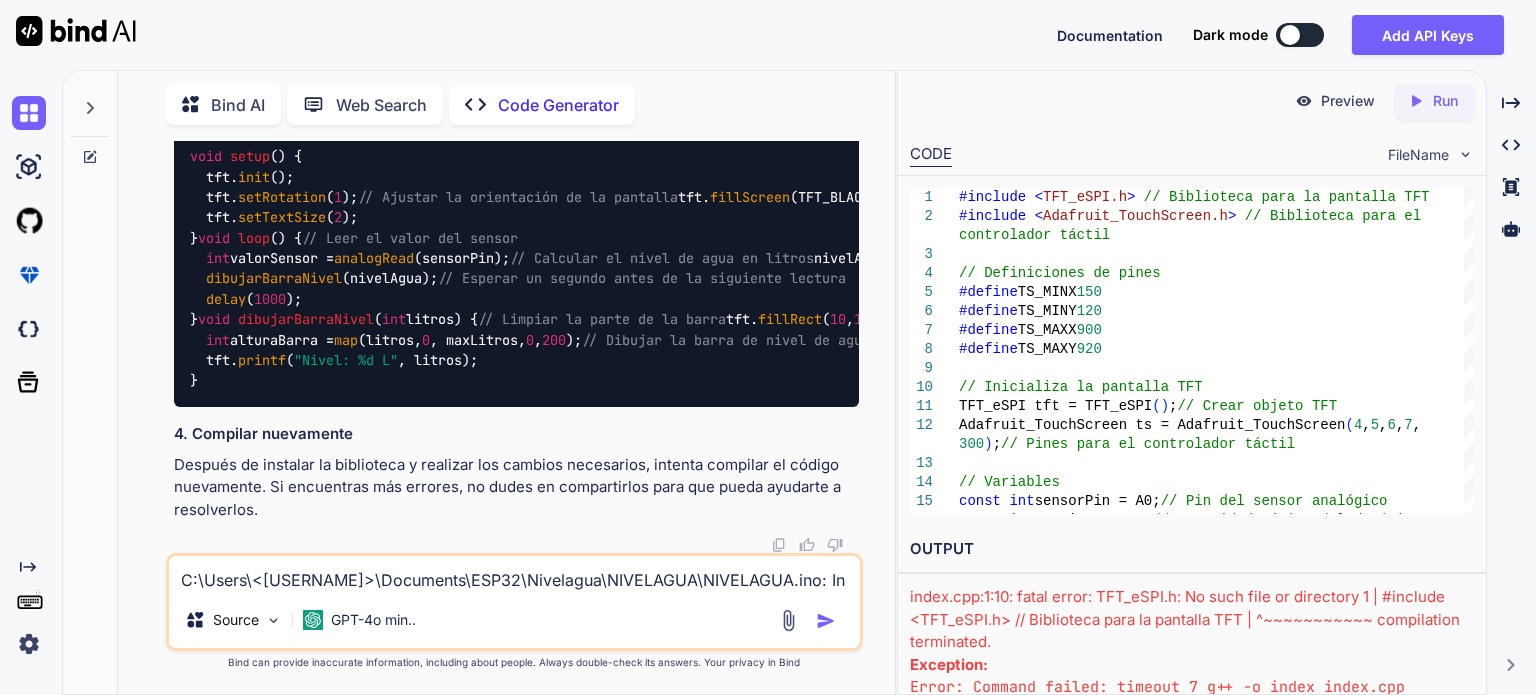 scroll, scrollTop: 26, scrollLeft: 0, axis: vertical 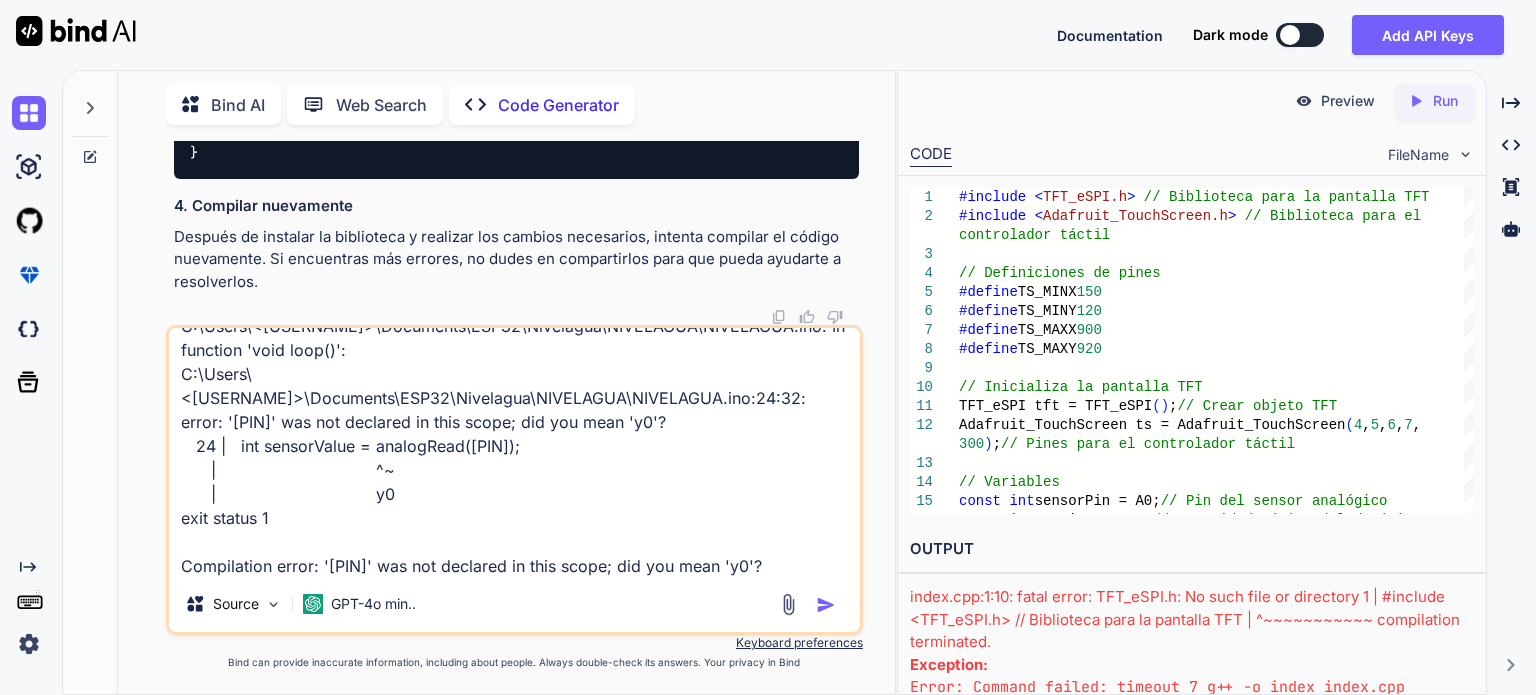 type 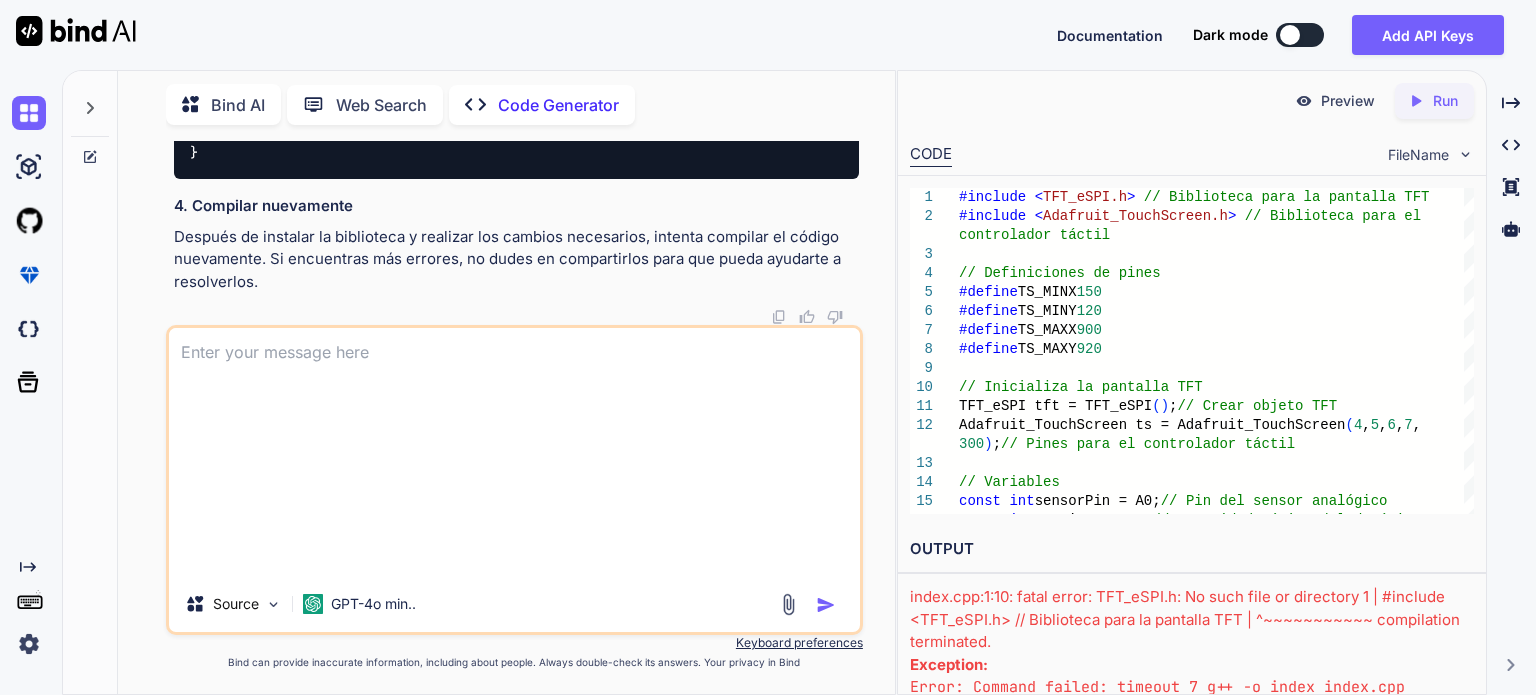 scroll, scrollTop: 0, scrollLeft: 0, axis: both 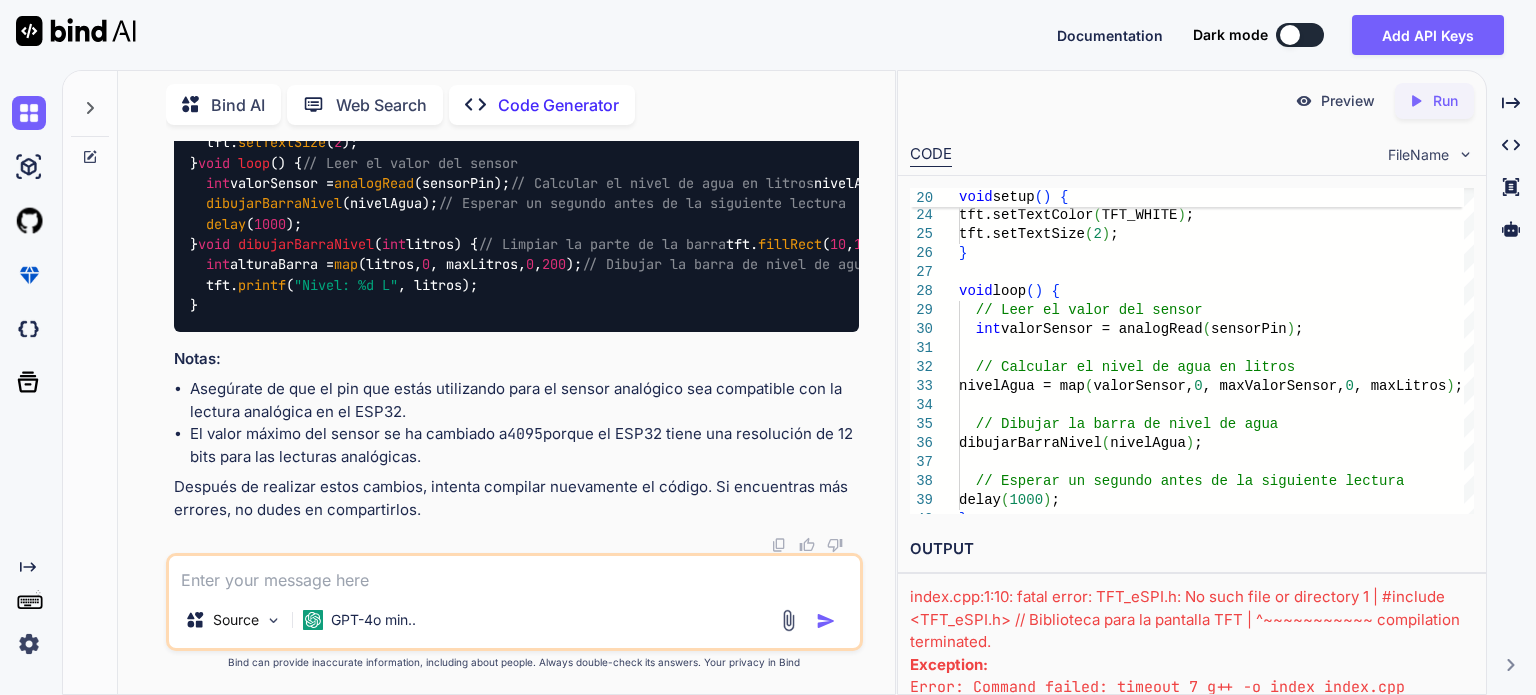 click at bounding box center (809, -308) 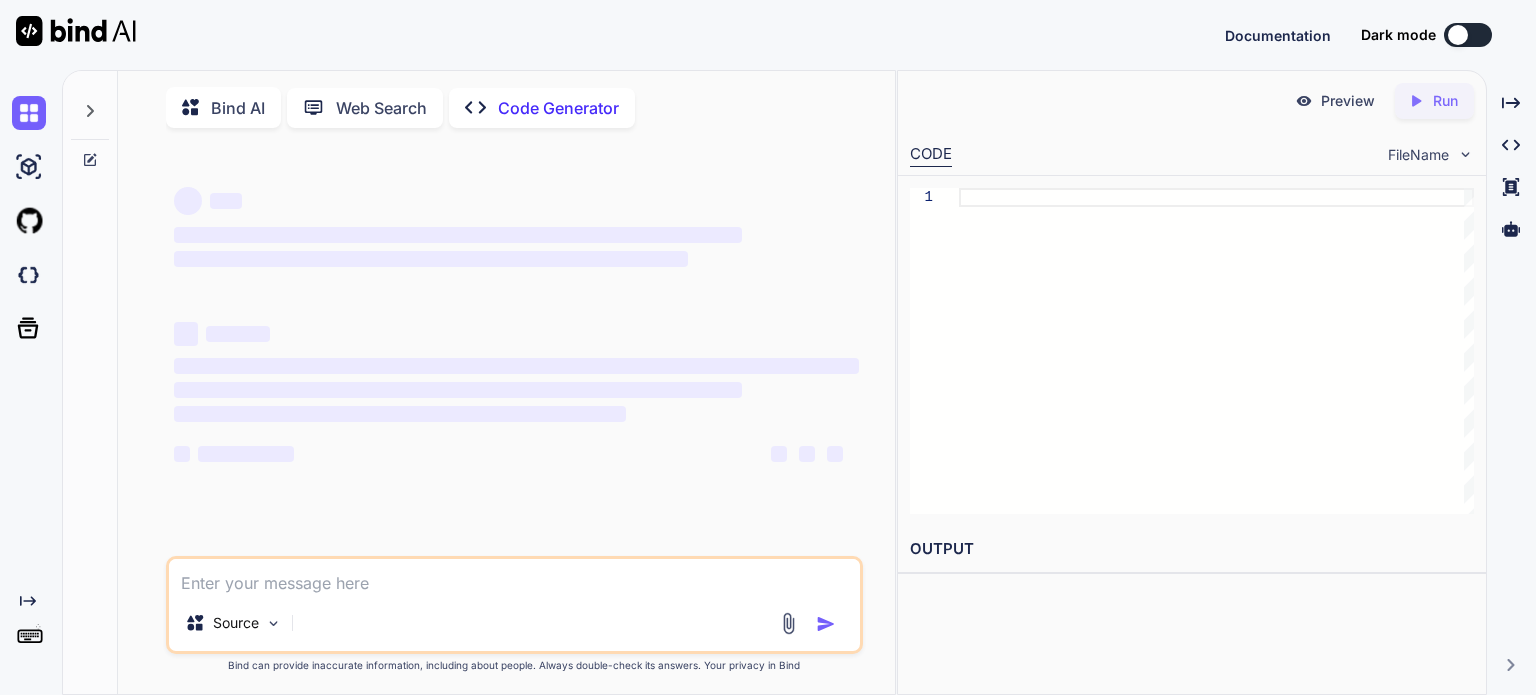 scroll, scrollTop: 0, scrollLeft: 0, axis: both 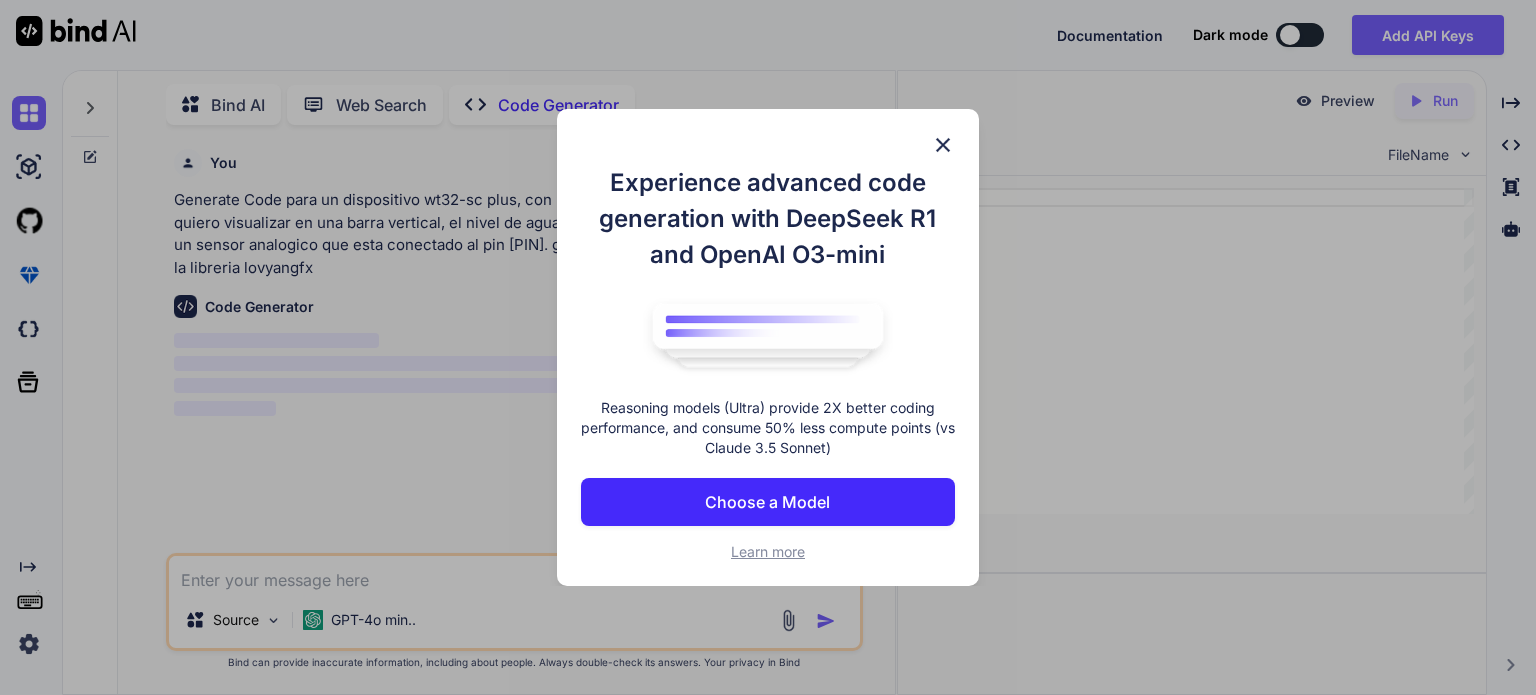 click at bounding box center (943, 145) 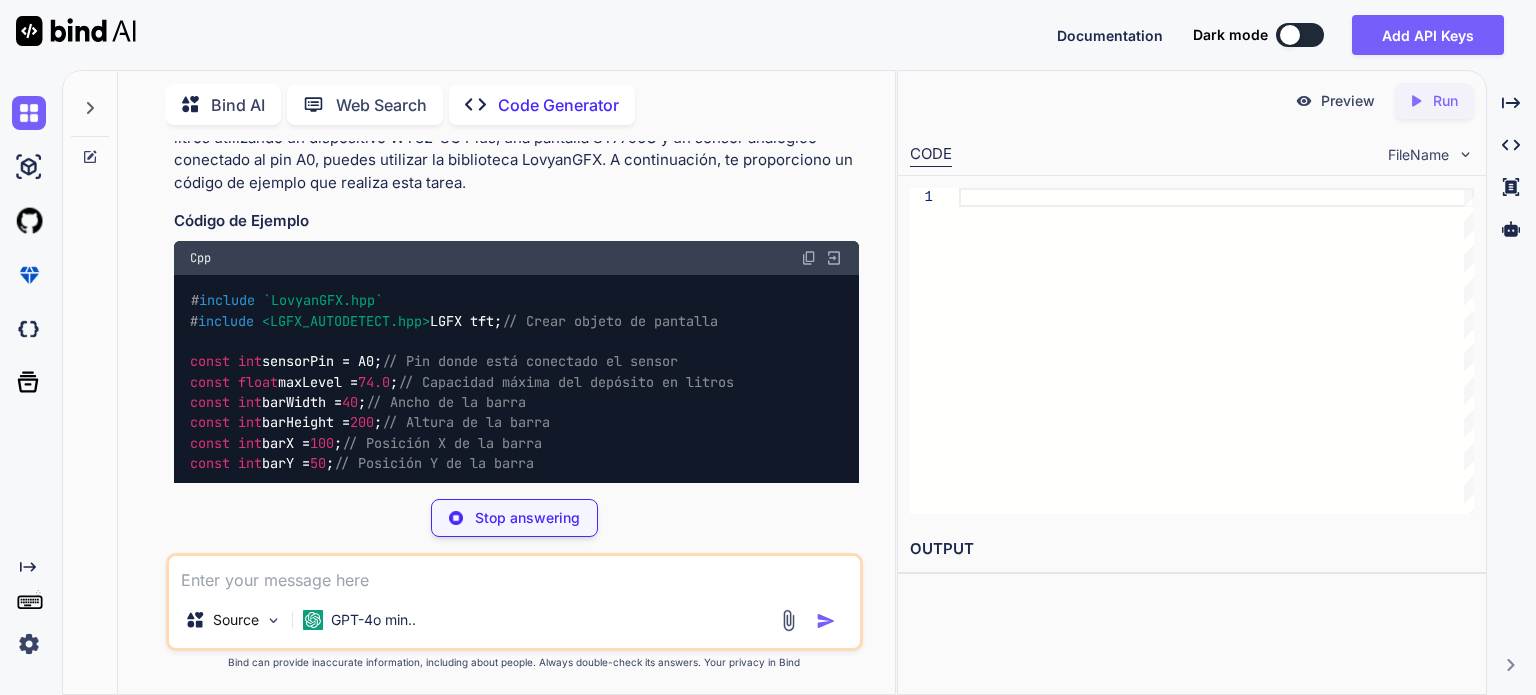 scroll, scrollTop: 300, scrollLeft: 0, axis: vertical 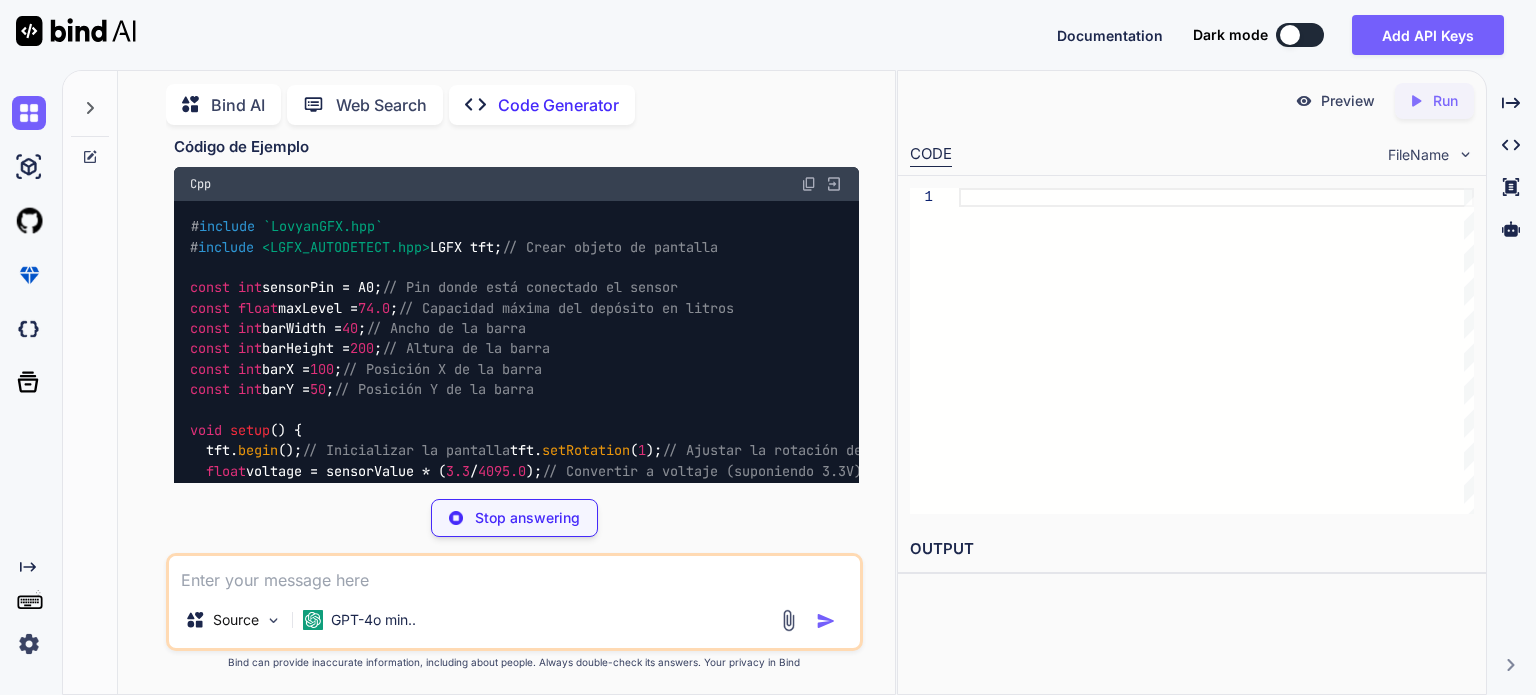 click at bounding box center [809, 184] 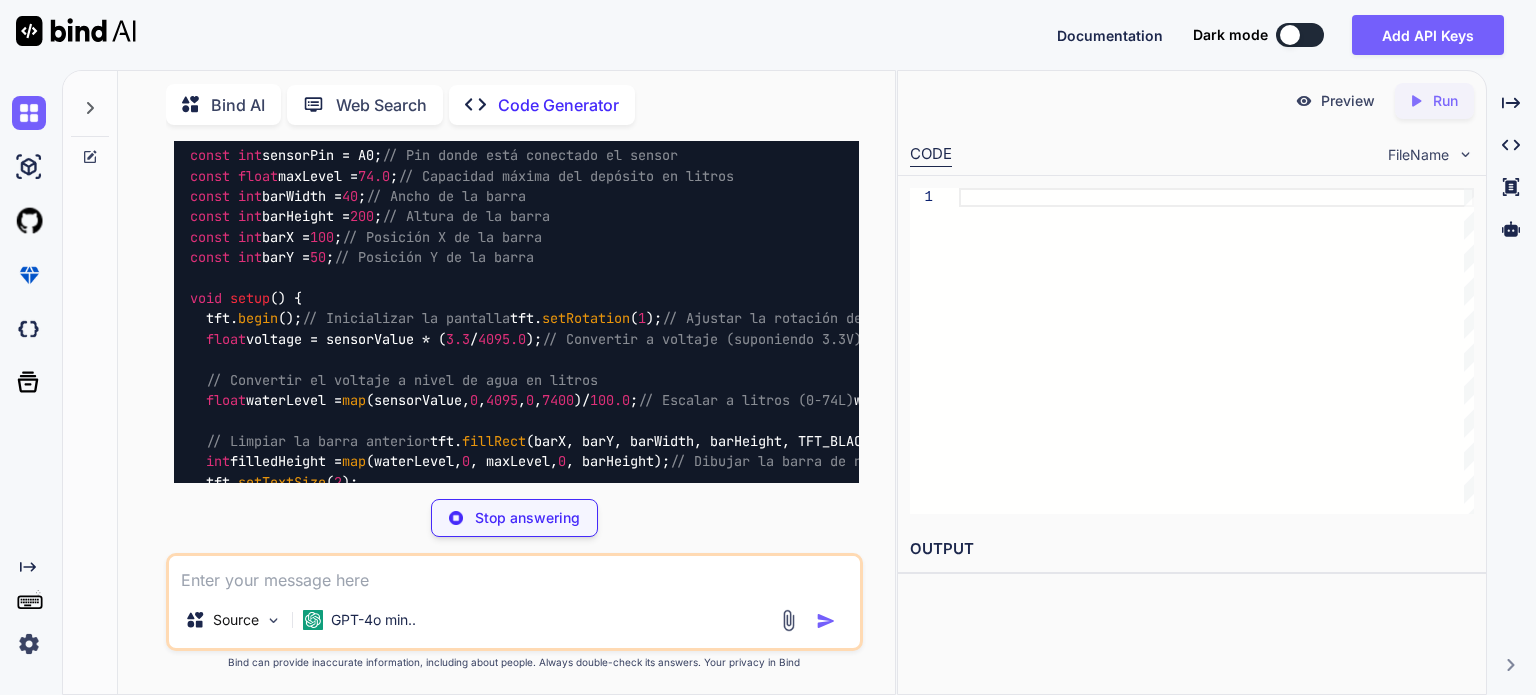 scroll, scrollTop: 500, scrollLeft: 0, axis: vertical 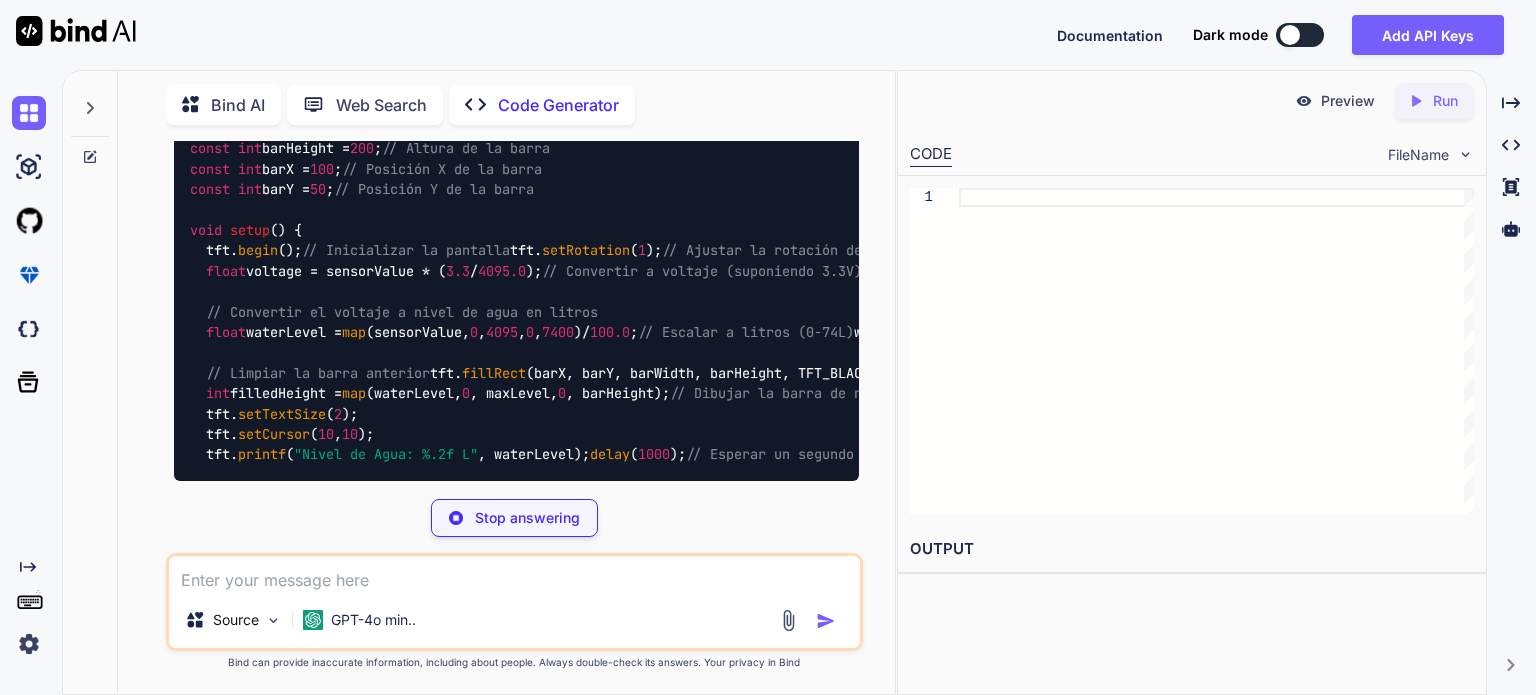 type on "x" 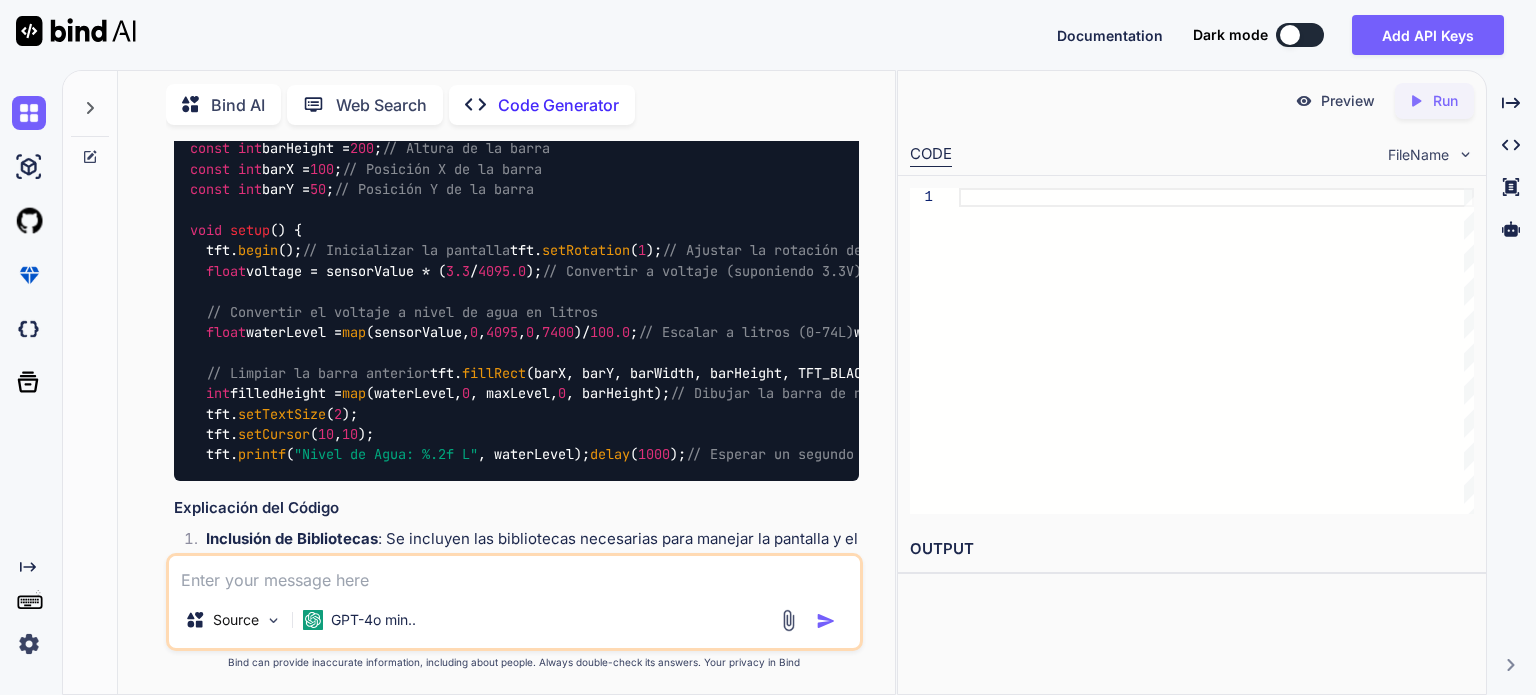 click at bounding box center (514, 574) 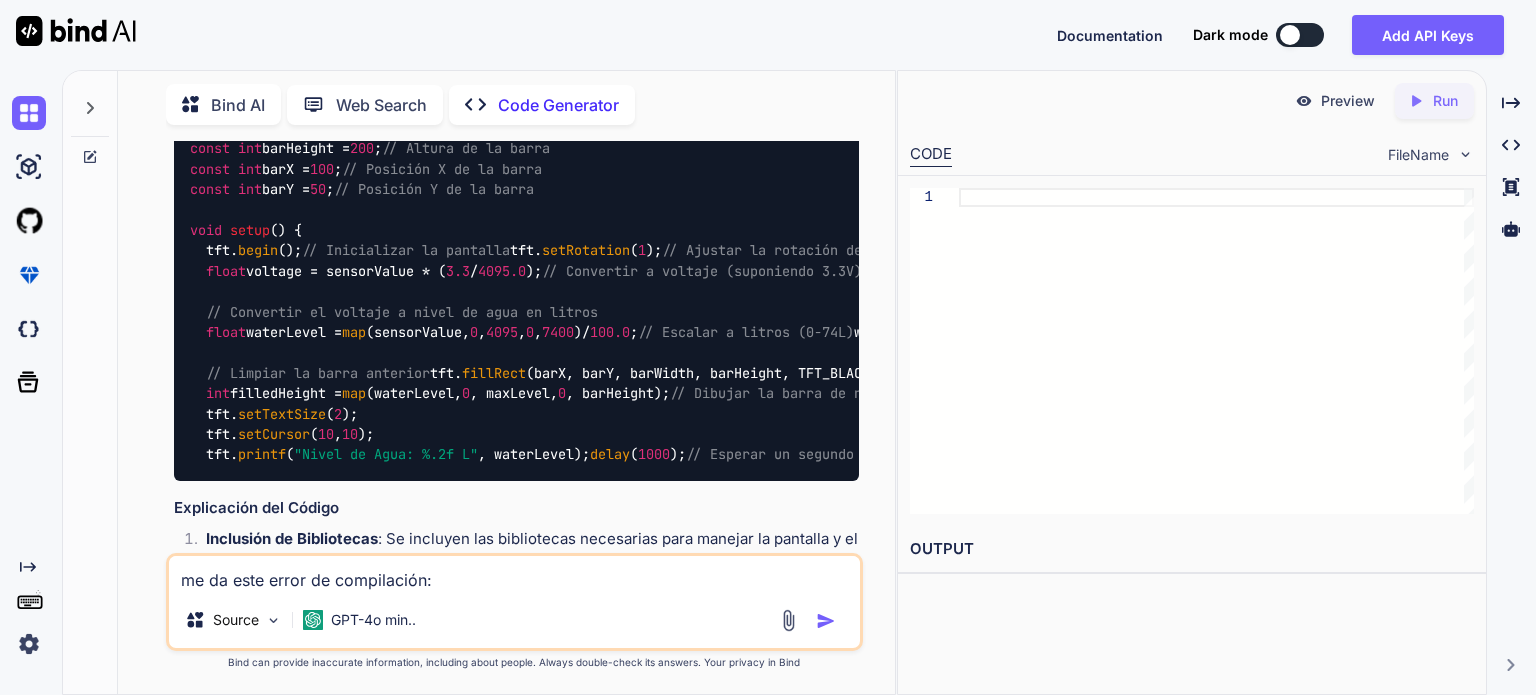 paste on "C:\Users\Coolk\Documents\ESP32\Nivelagua\NIVELAGUA\NIVELAGUA.ino:6:23: error: '[PIN]' was not declared in this scope; did you mean 'y0'?
6 | const int sensorPin = [PIN]; // Pin donde está conectado el sensor
|                       ^~
|                       y0
exit status 1
Compilation error: '[PIN]' was not declared in this scope; did you mean 'y0'?" 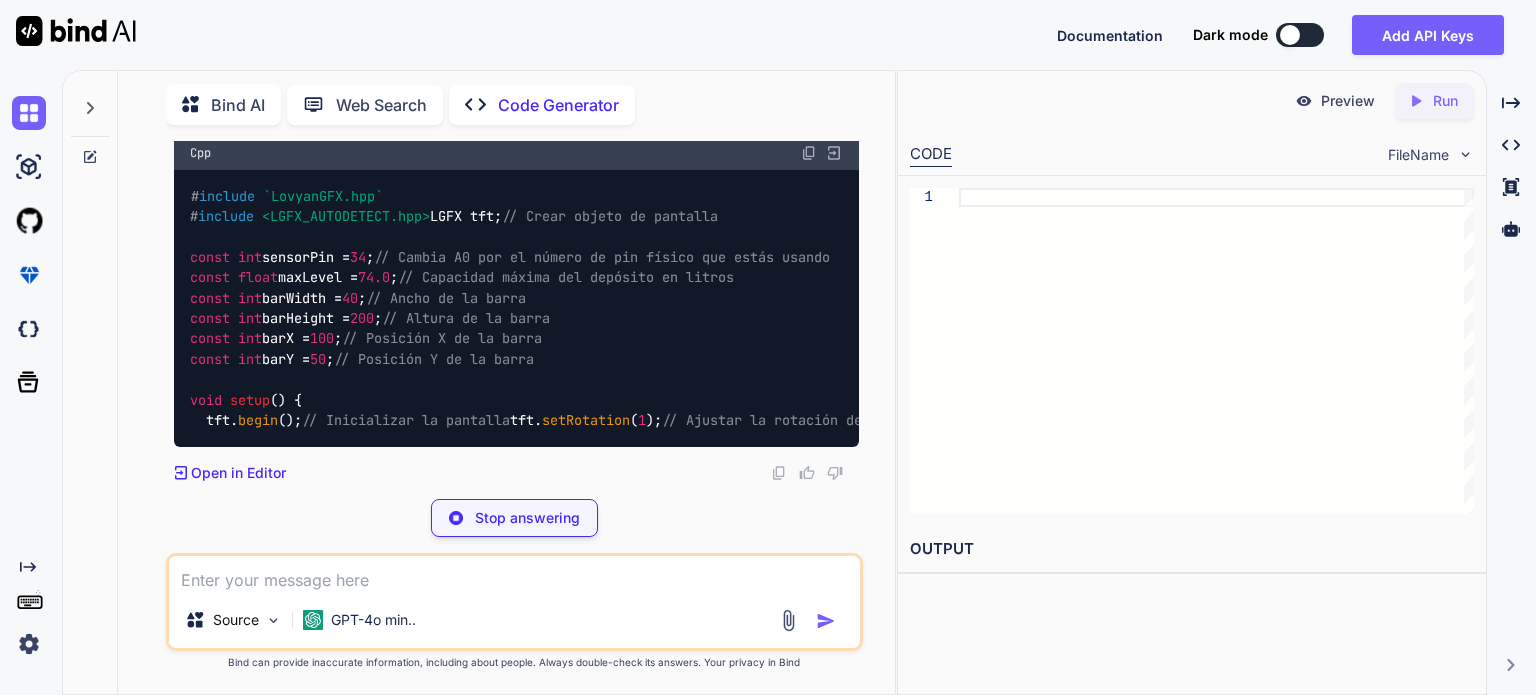 scroll, scrollTop: 2084, scrollLeft: 0, axis: vertical 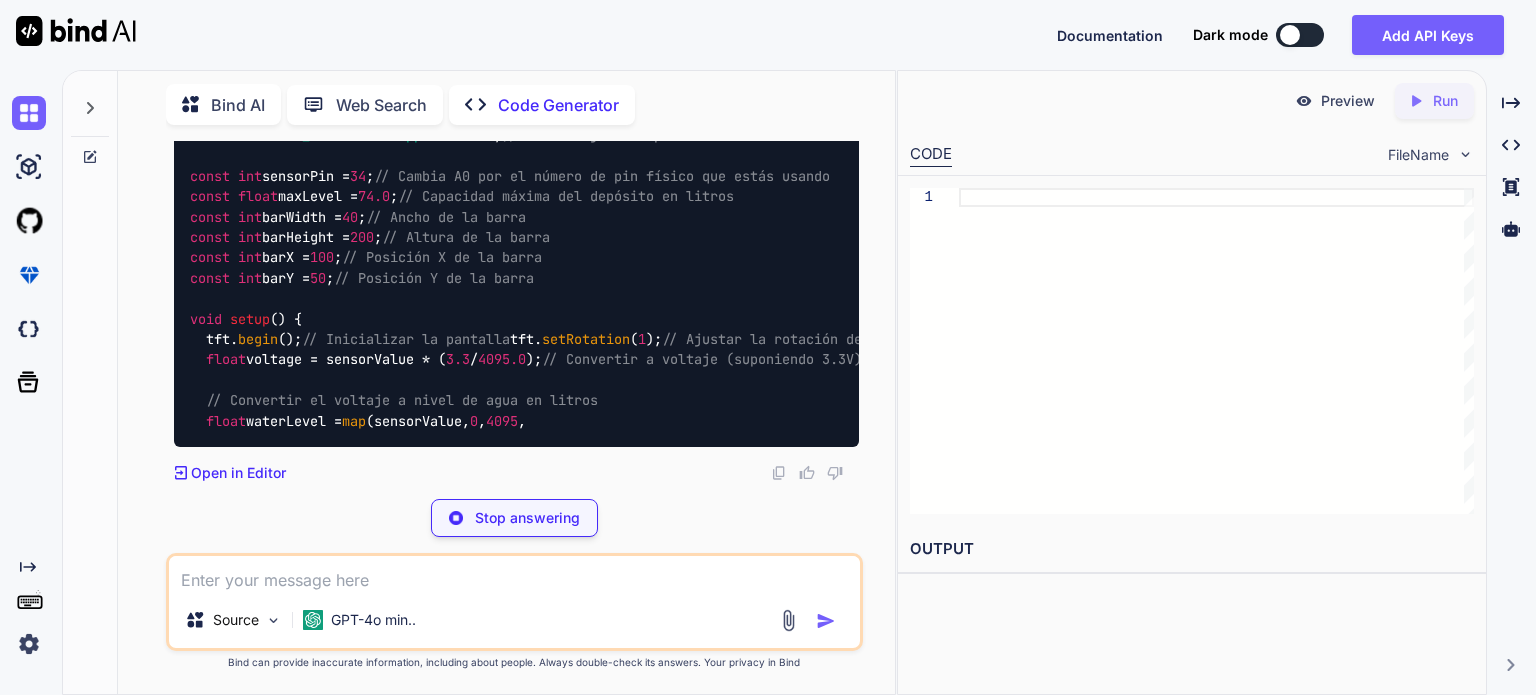 click at bounding box center [809, 72] 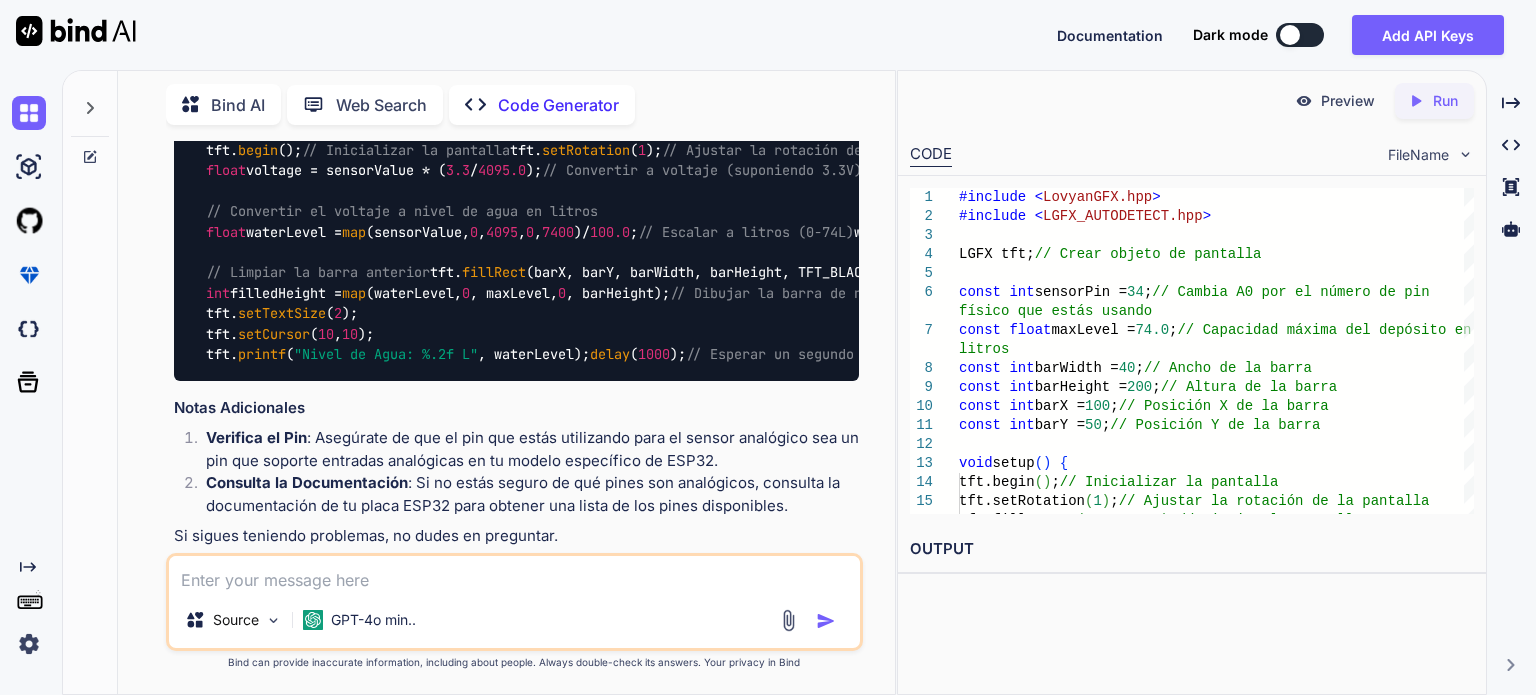 click at bounding box center [514, 574] 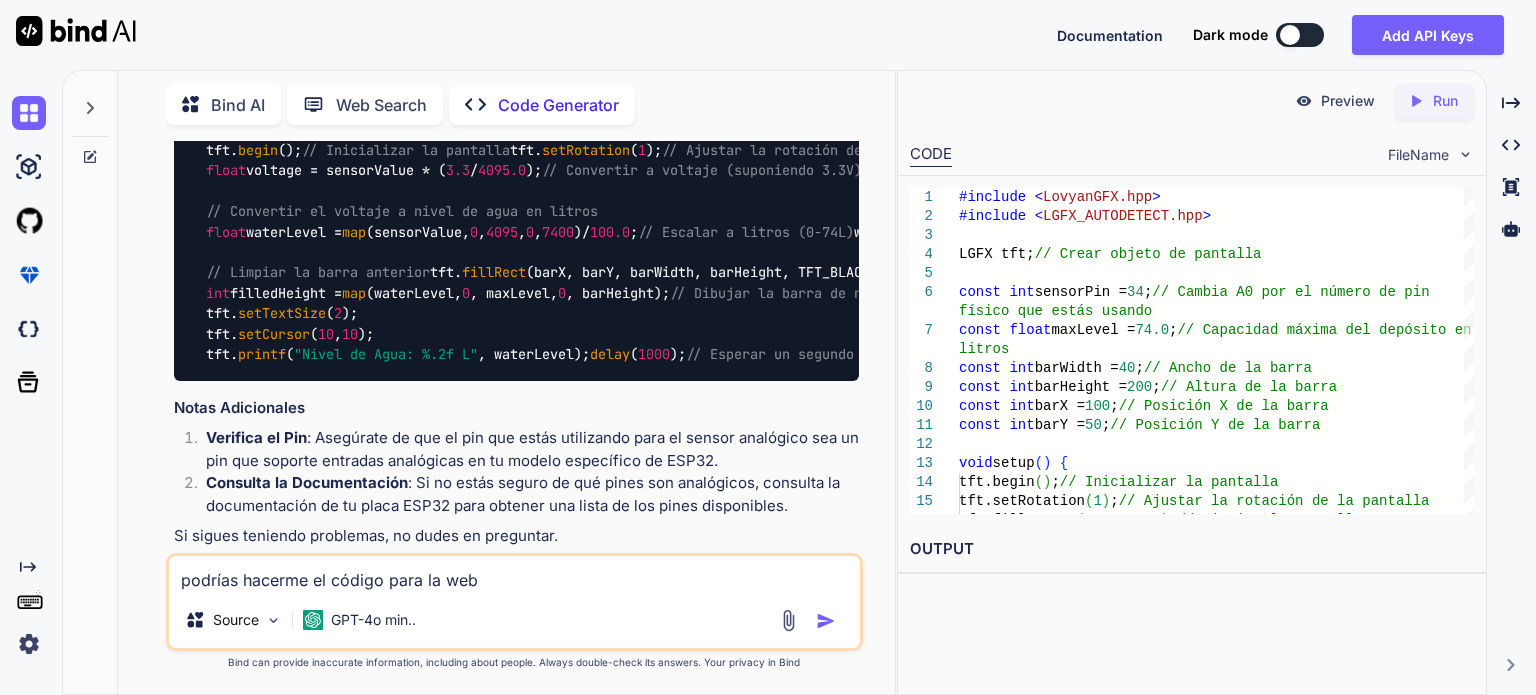 paste on "https://8ms.xyz/" 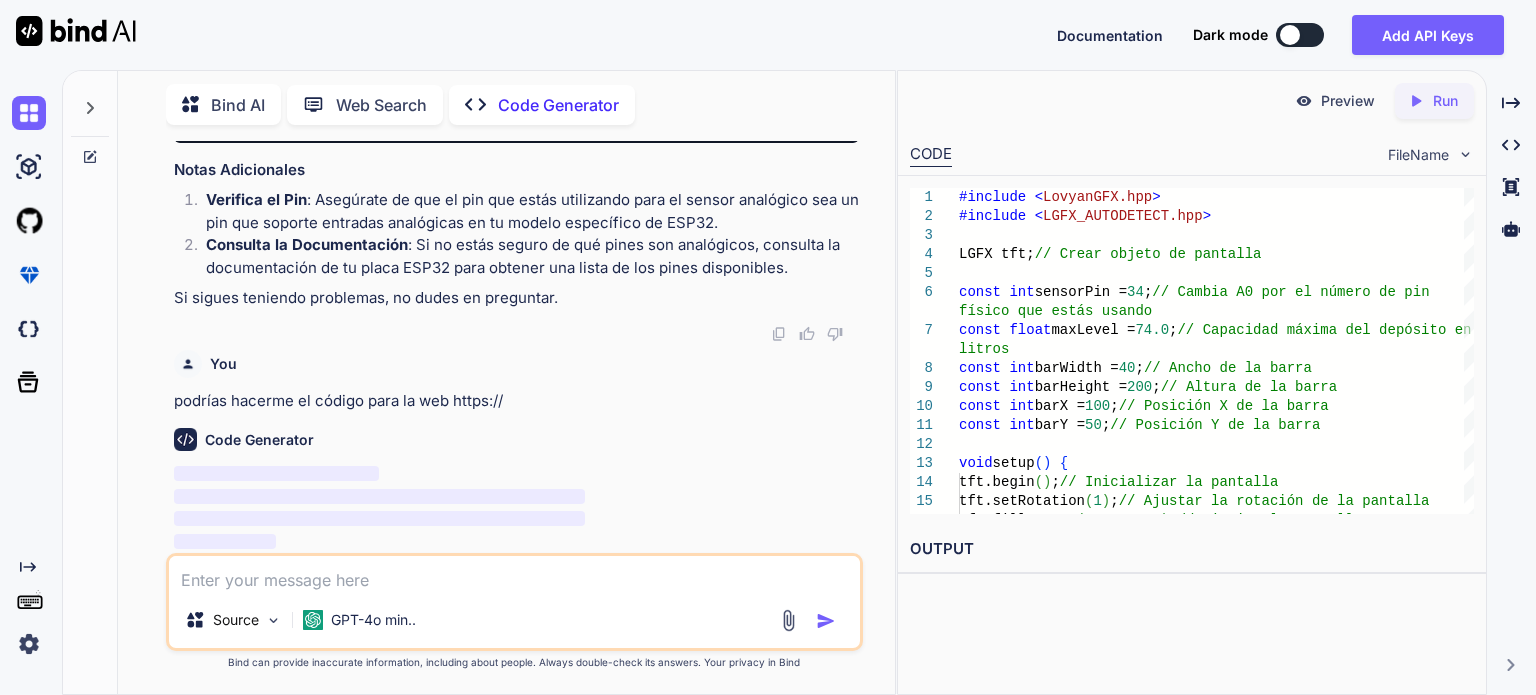 scroll, scrollTop: 3163, scrollLeft: 0, axis: vertical 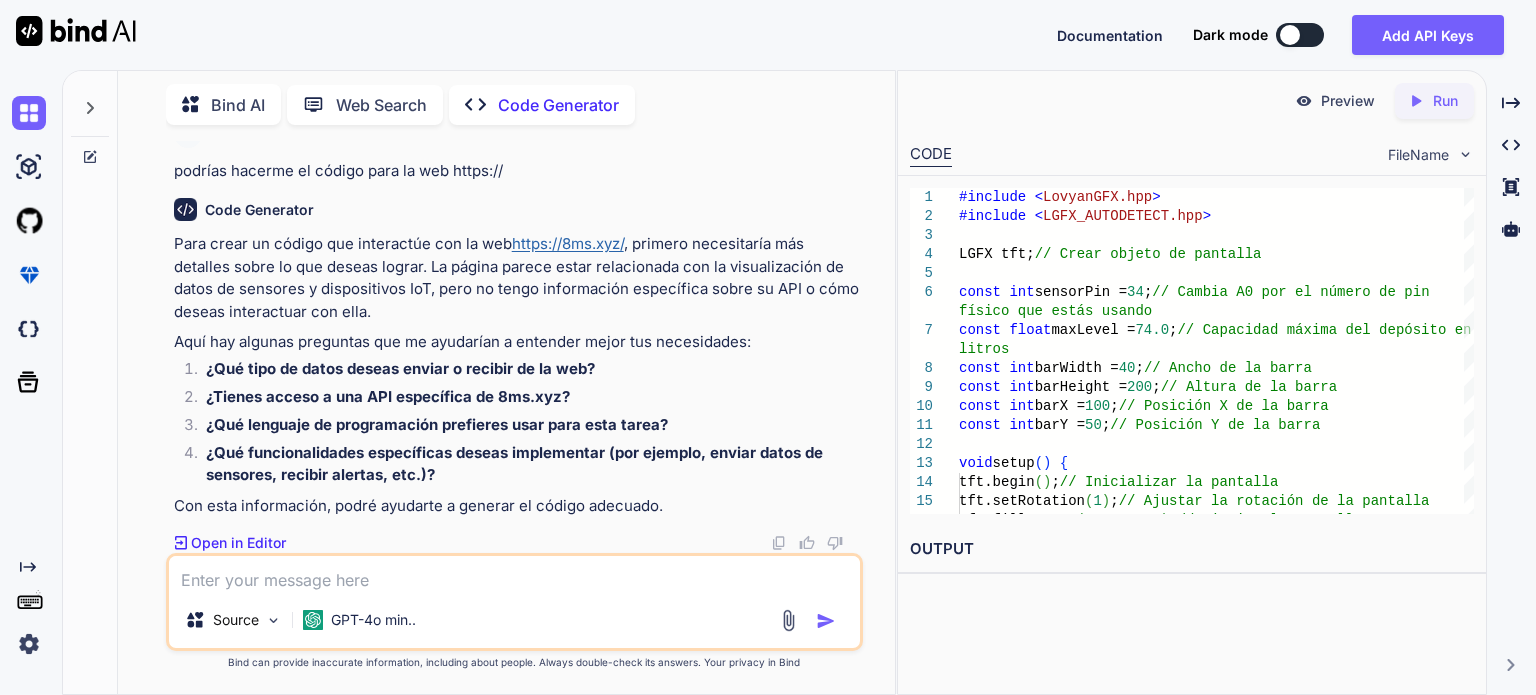 click at bounding box center [514, 574] 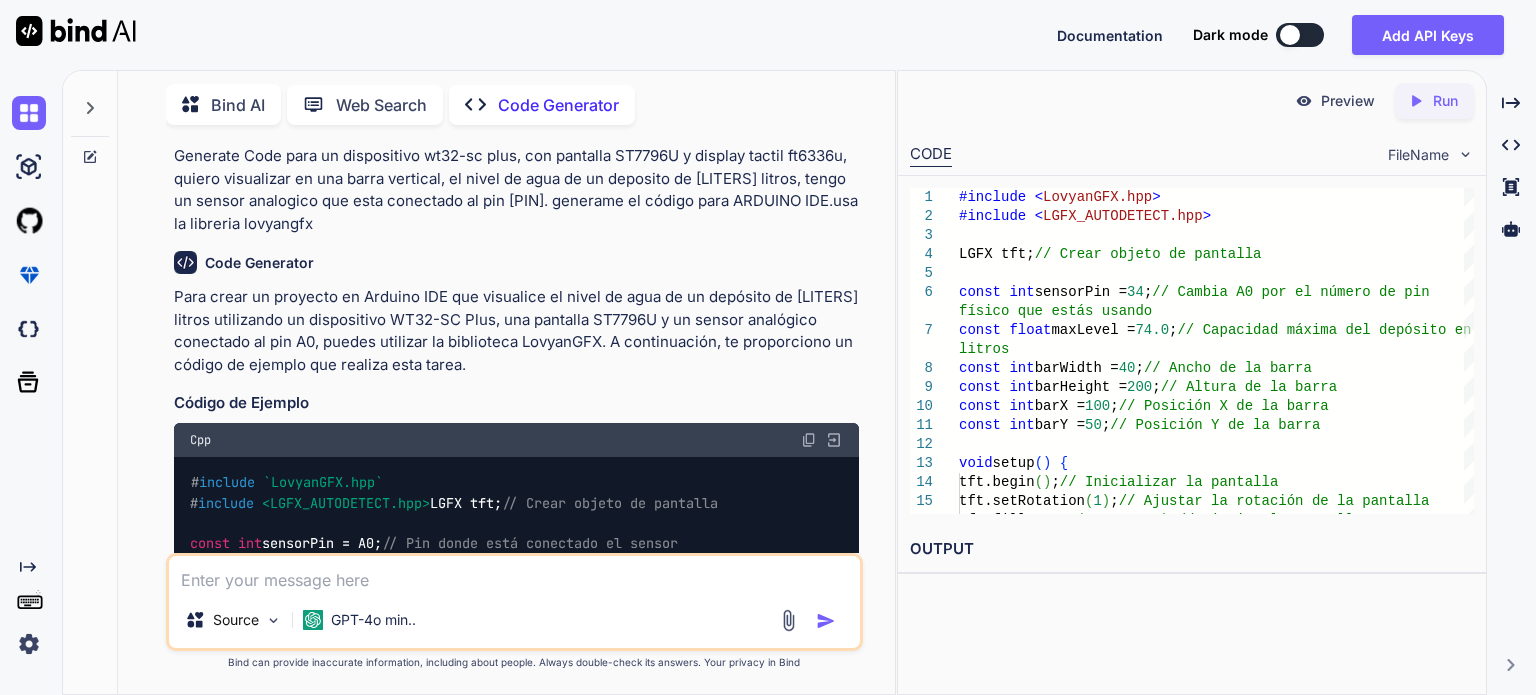 scroll, scrollTop: 0, scrollLeft: 0, axis: both 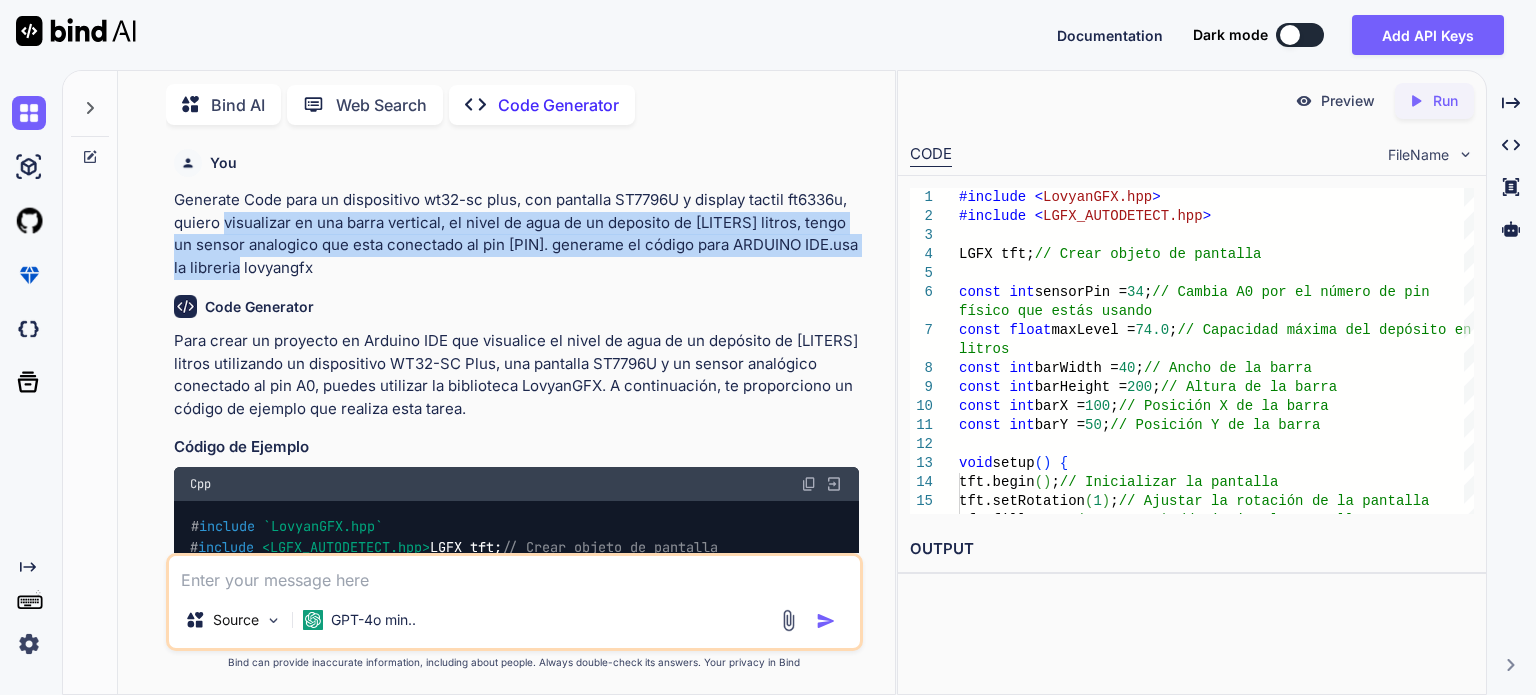 drag, startPoint x: 278, startPoint y: 269, endPoint x: 221, endPoint y: 220, distance: 75.16648 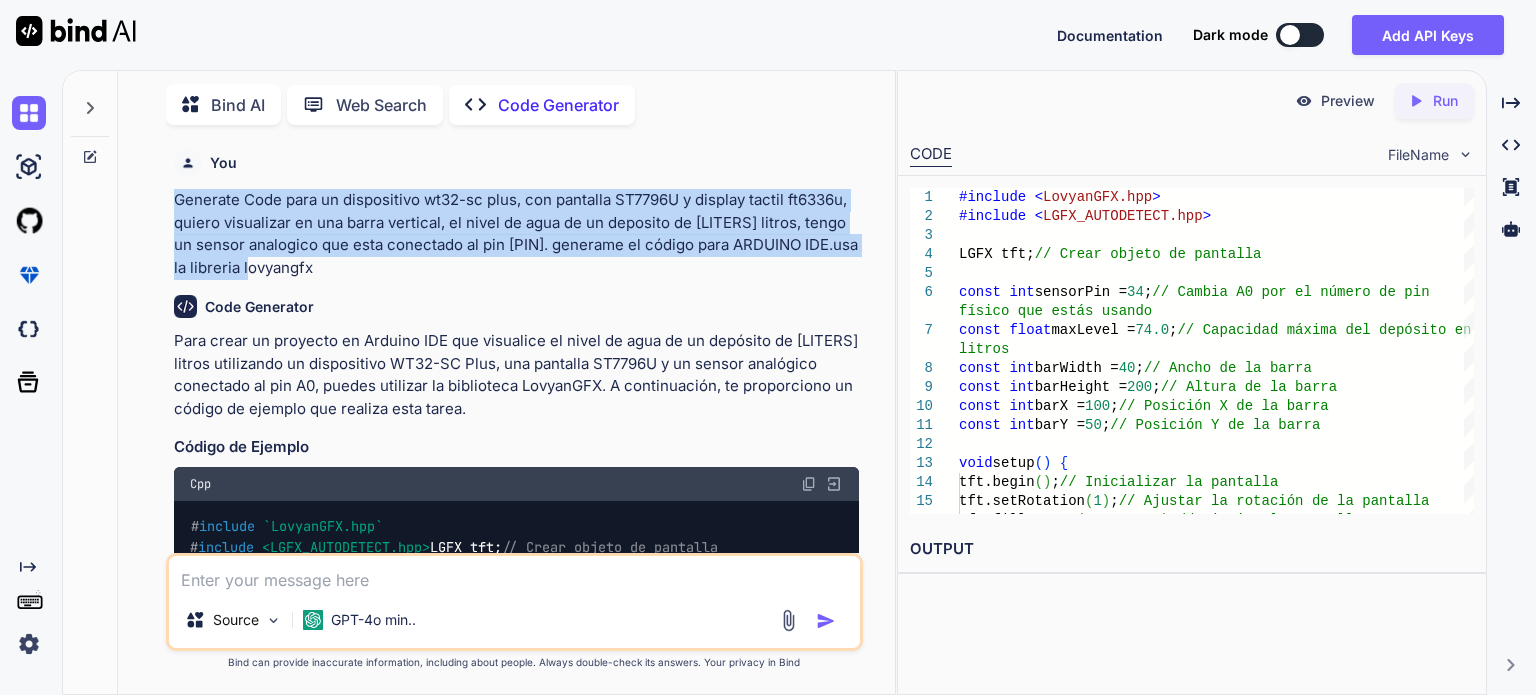 drag, startPoint x: 296, startPoint y: 258, endPoint x: 173, endPoint y: 188, distance: 141.52385 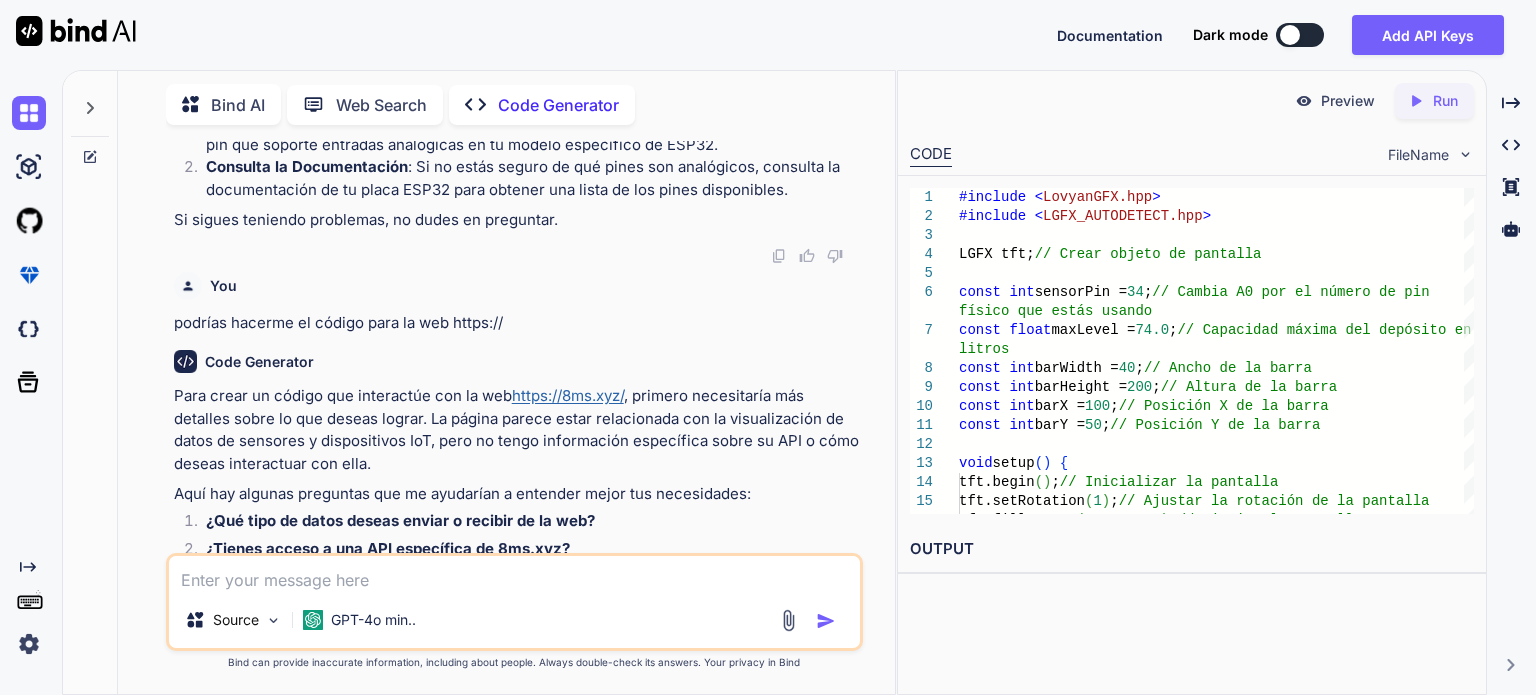 scroll, scrollTop: 3392, scrollLeft: 0, axis: vertical 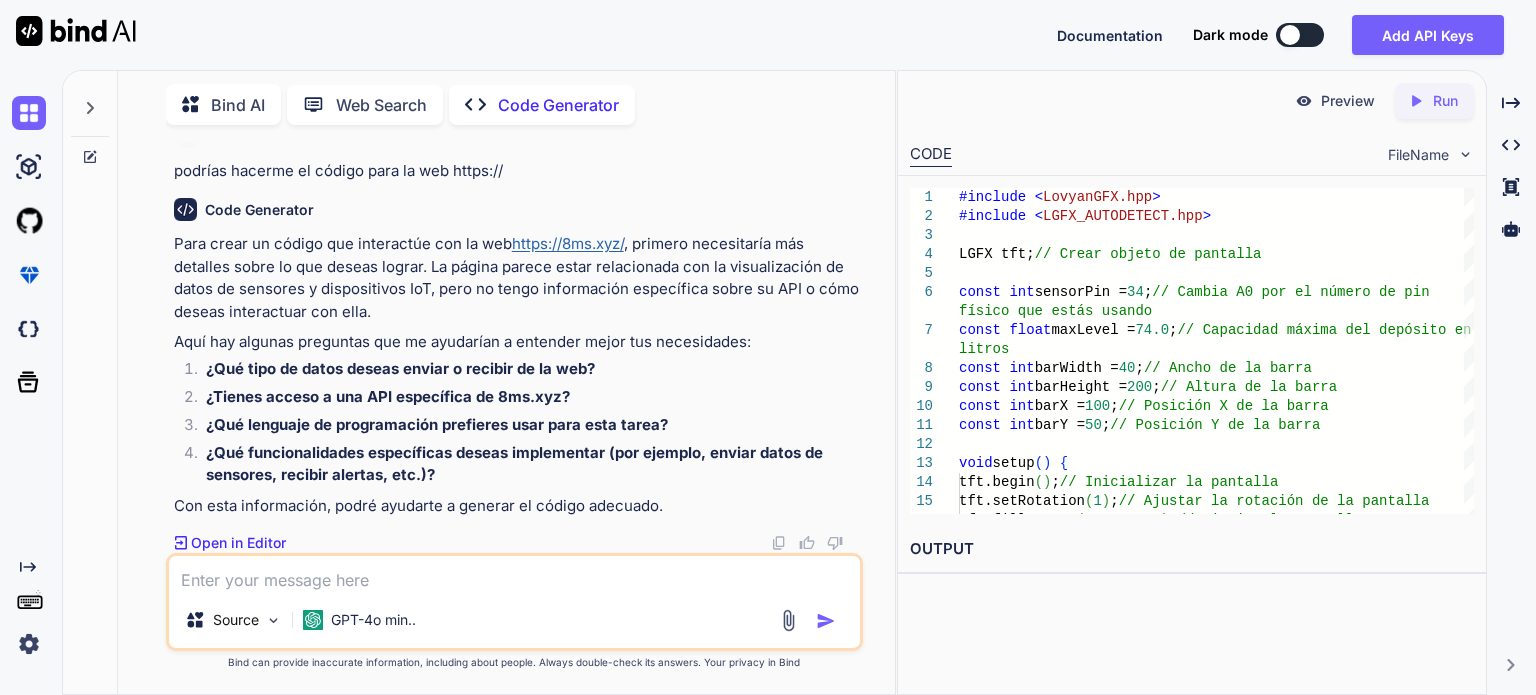 click at bounding box center [514, 574] 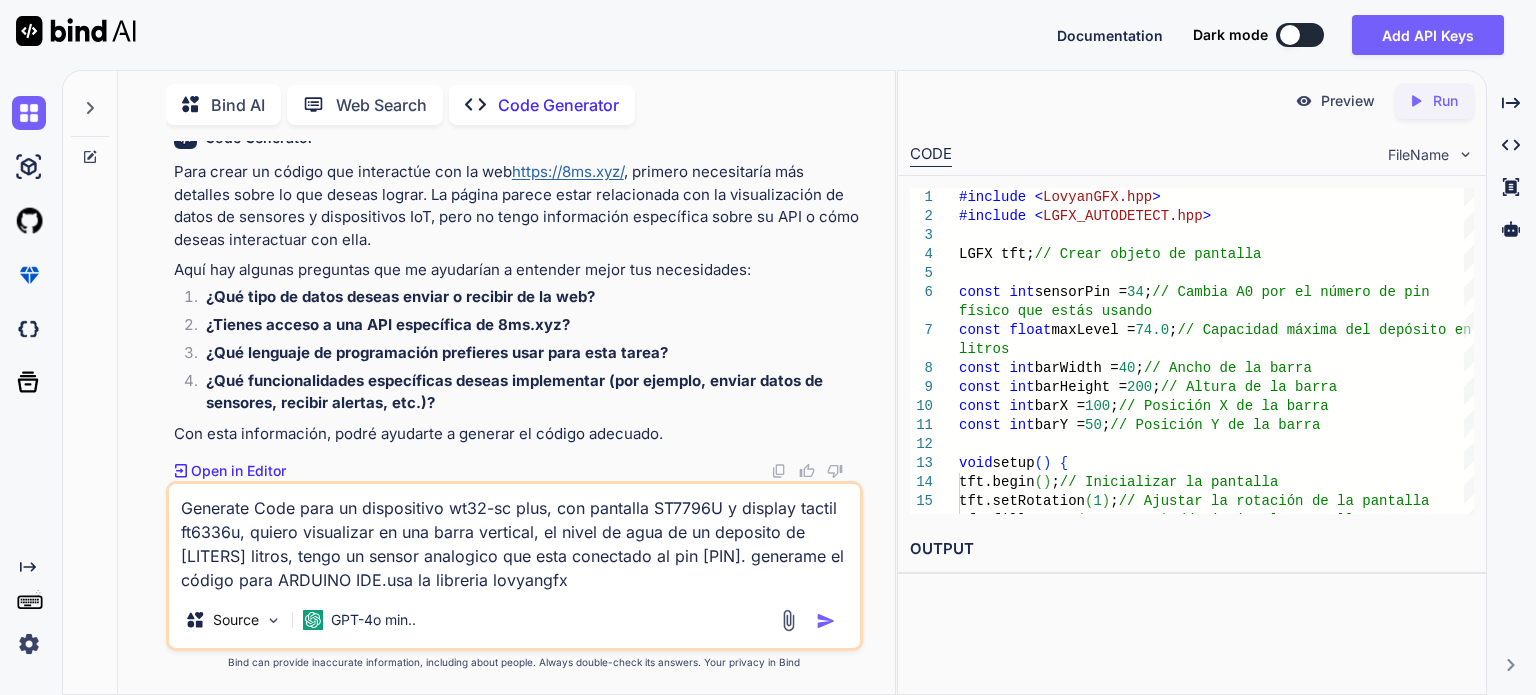 click on "Generate Code para un dispositivo wt32-sc plus, con pantalla ST7796U y display tactil ft6336u, quiero visualizar en una barra vertical, el nivel de agua de un deposito de [LITERS] litros, tengo un sensor analogico que esta conectado al pin [PIN]. generame el código para ARDUINO IDE.usa la libreria lovyangfx" at bounding box center (514, 538) 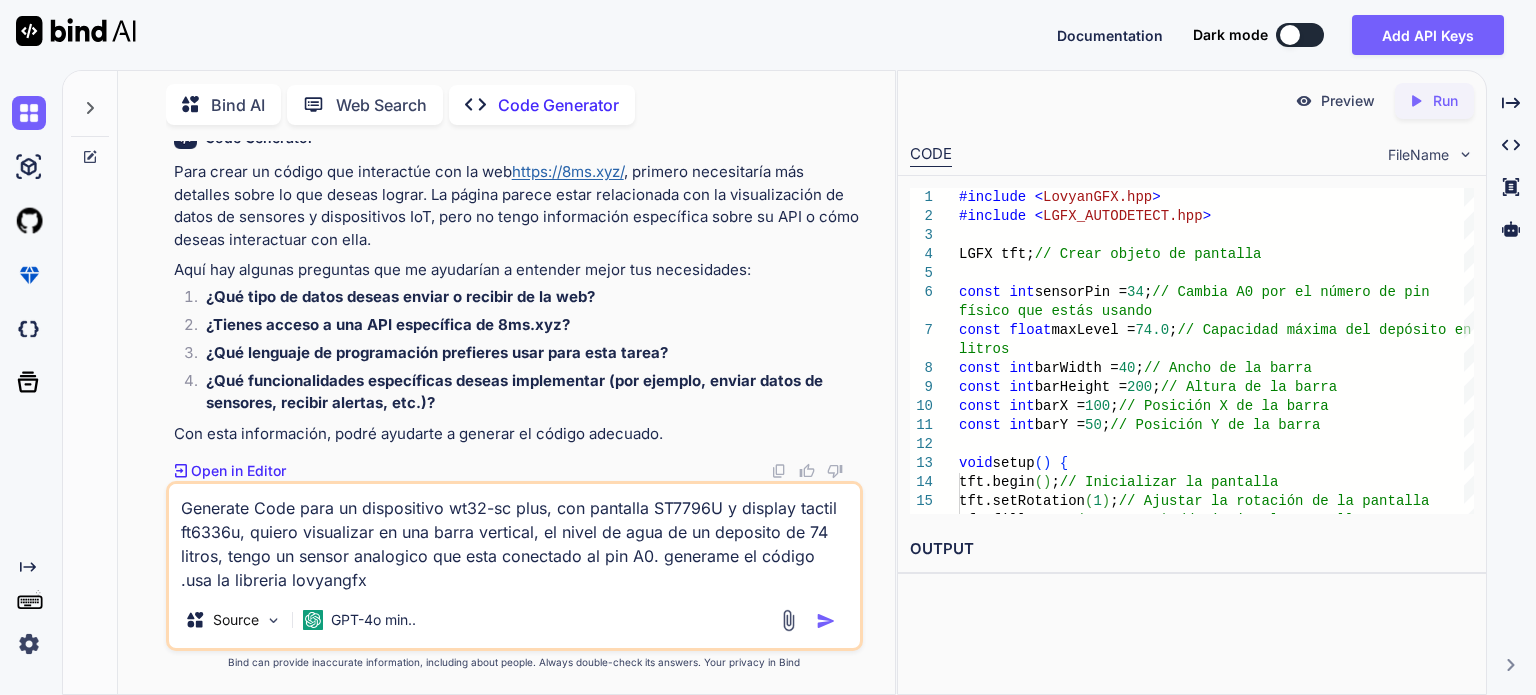 click on "Generate Code para un dispositivo wt32-sc plus, con pantalla ST7796U y display tactil ft6336u, quiero visualizar en una barra vertical, el nivel de agua de un deposito de 74 litros, tengo un sensor analogico que esta conectado al pin A0. generame el código .usa la libreria lovyangfx" at bounding box center (514, 538) 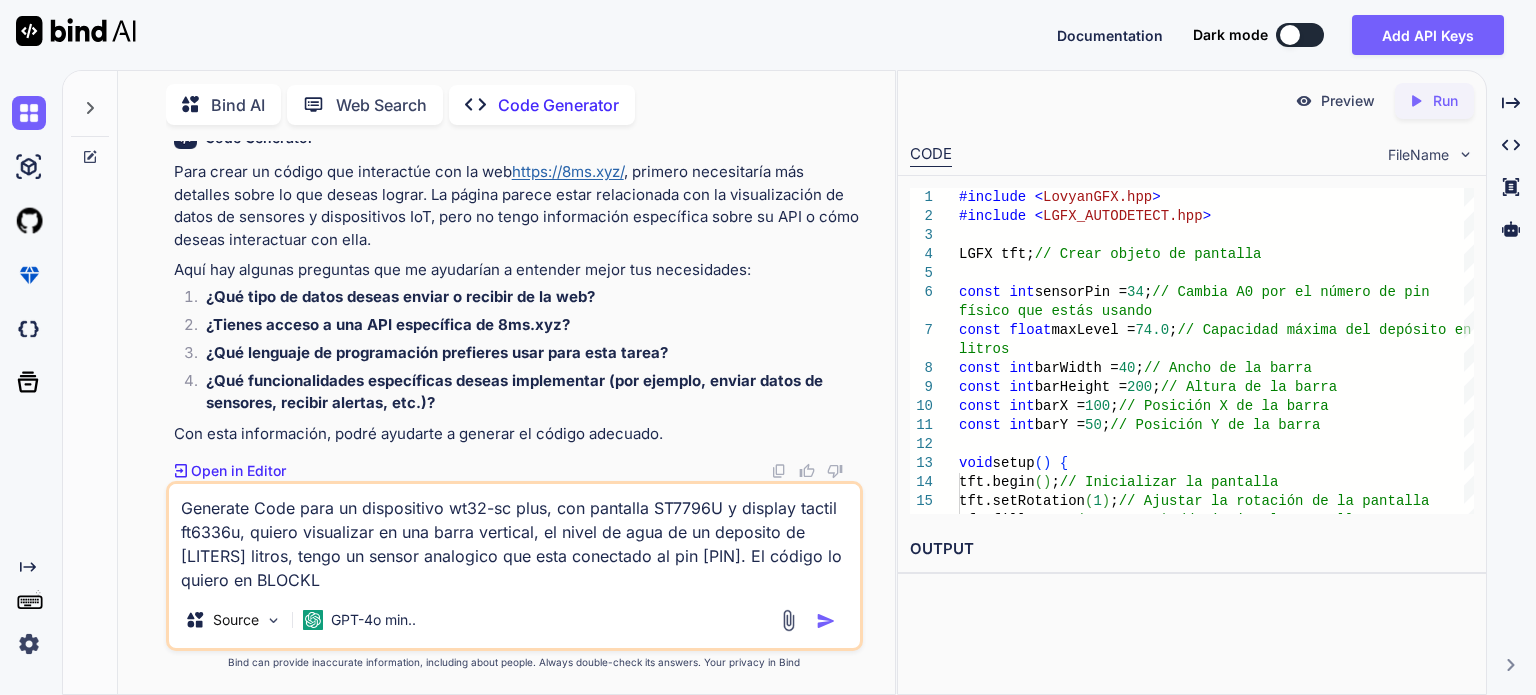 type on "Generate Code para un dispositivo wt32-sc plus, con pantalla ST7796U y display tactil ft6336u, quiero visualizar en una barra vertical, el nivel de agua de un deposito de 74 litros, tengo un sensor analogico que esta conectado al pin A0. El código lo quiero en BLOCKLY" 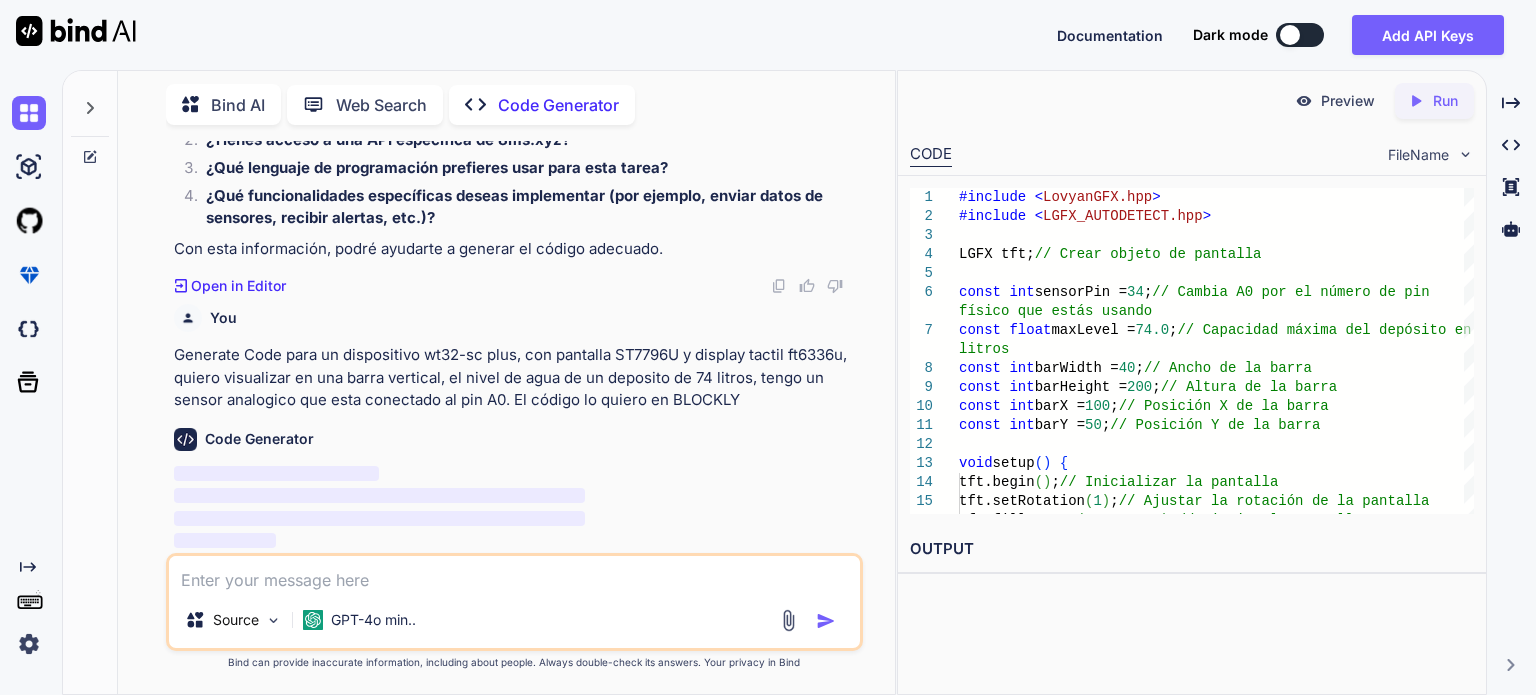 scroll, scrollTop: 3649, scrollLeft: 0, axis: vertical 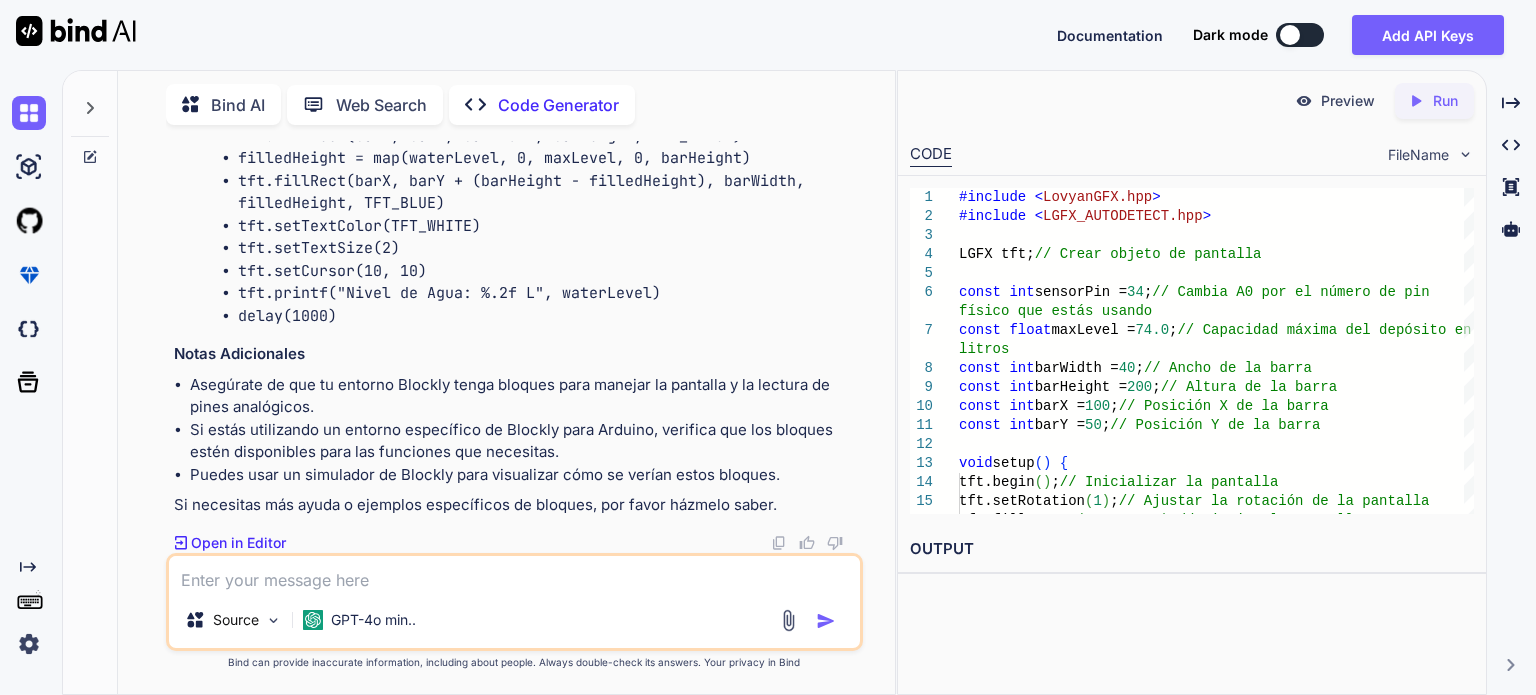 click on "Code Generator" at bounding box center (558, 105) 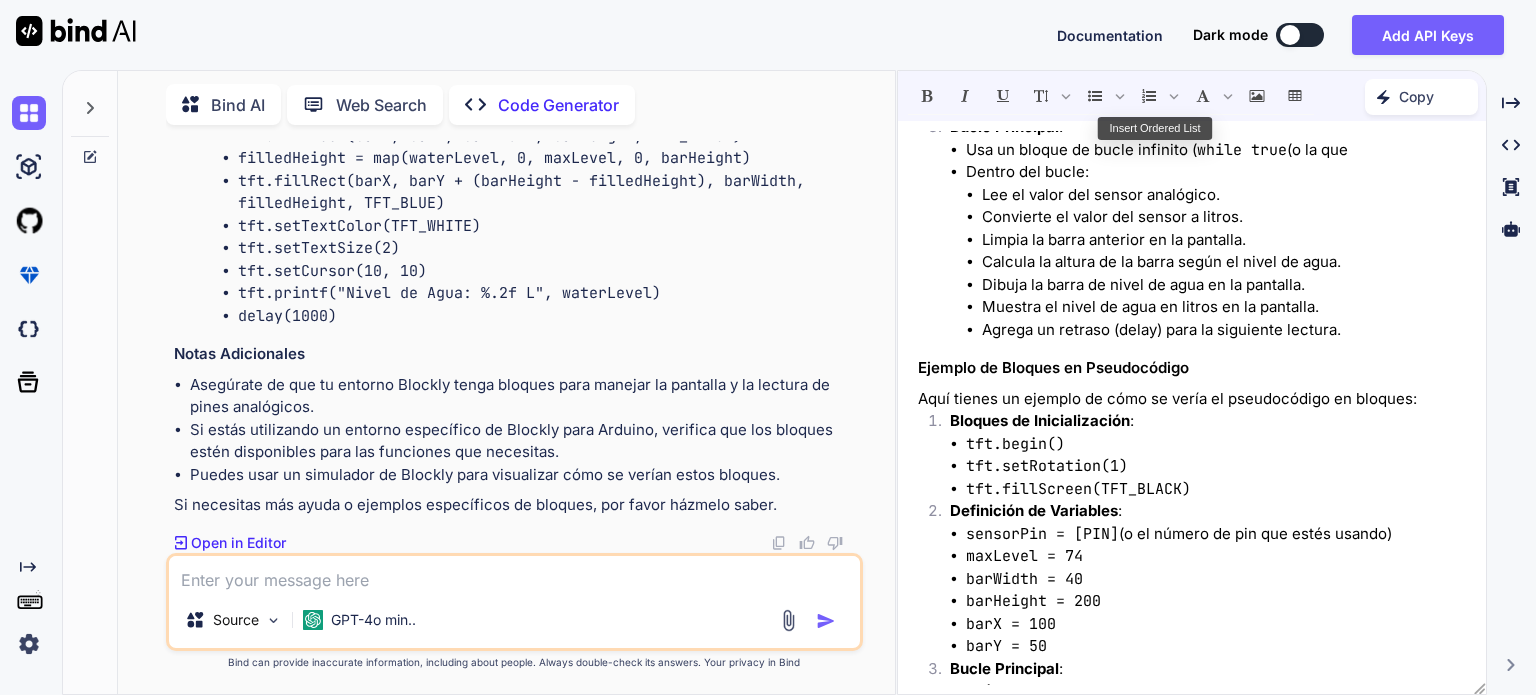 scroll, scrollTop: 351, scrollLeft: 0, axis: vertical 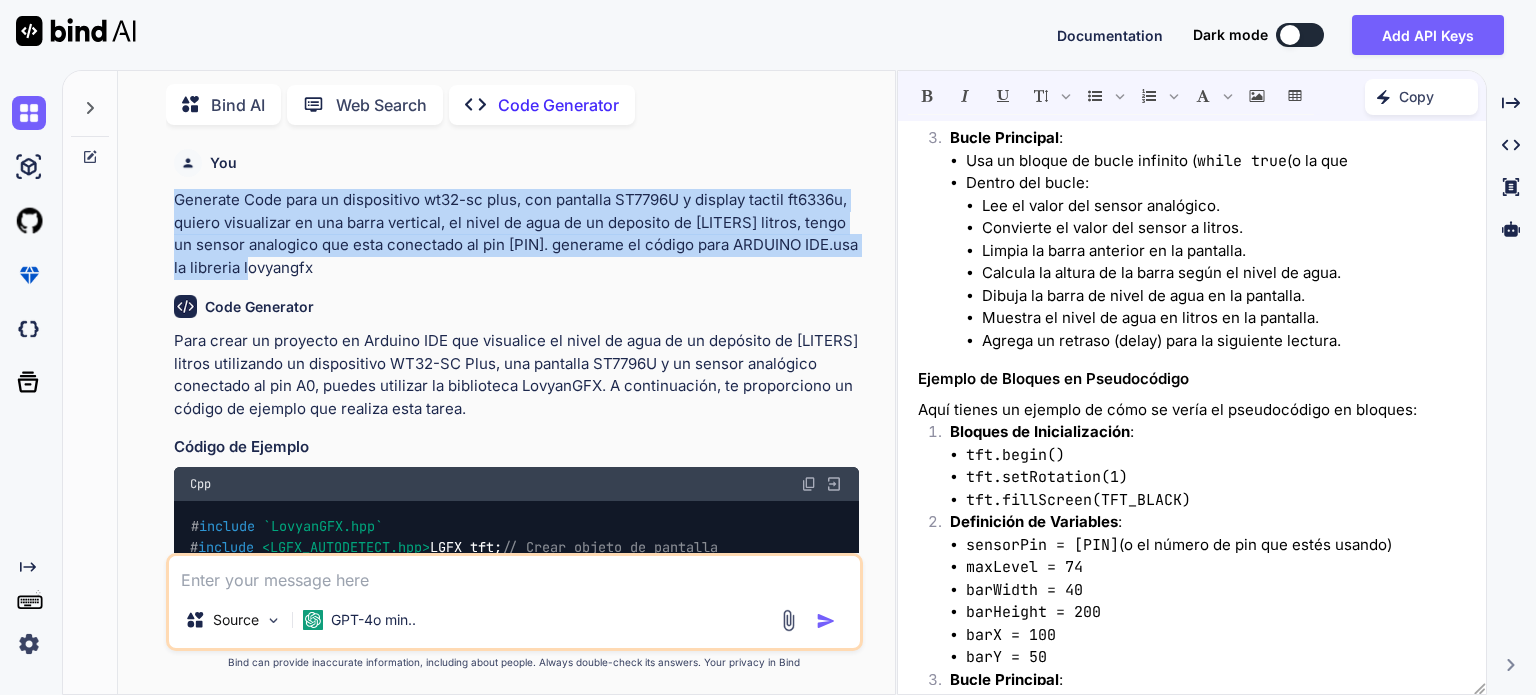 drag, startPoint x: 176, startPoint y: 203, endPoint x: 396, endPoint y: 260, distance: 227.26416 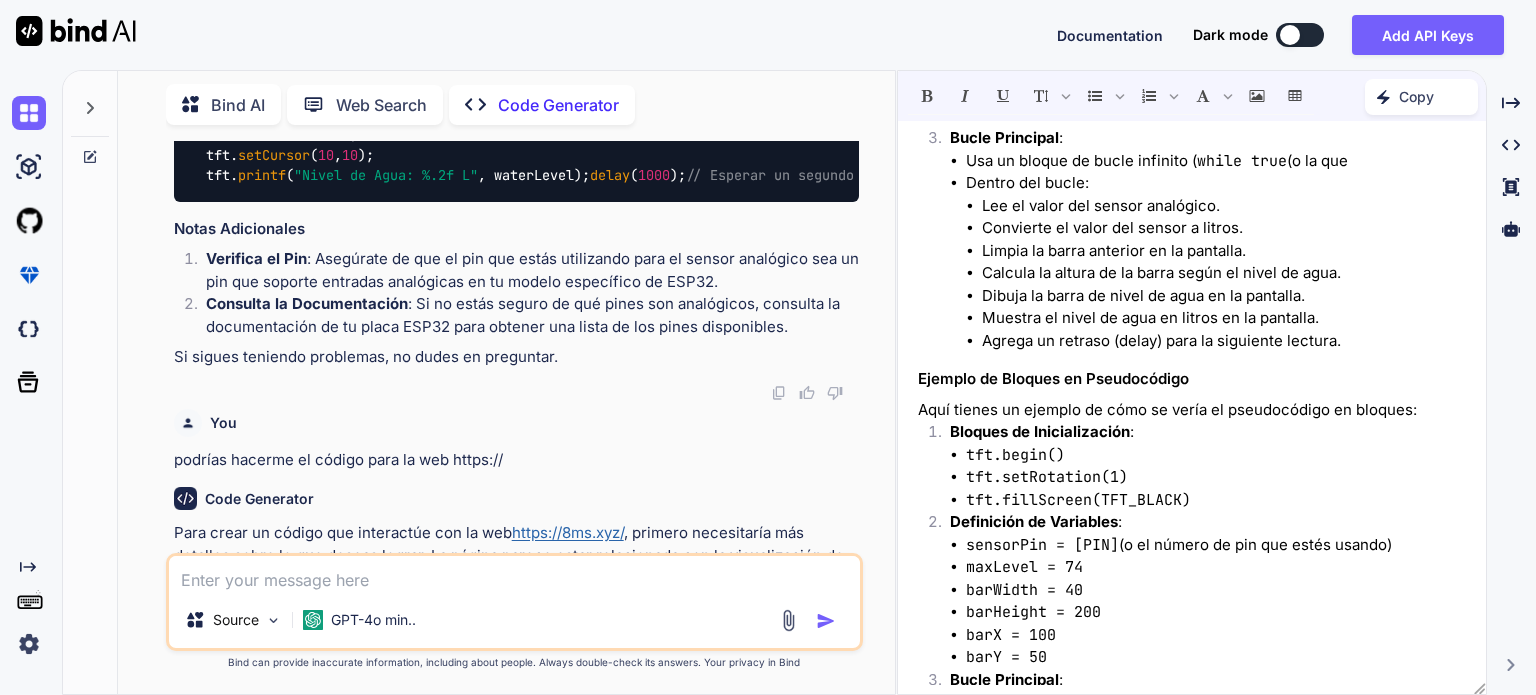 scroll, scrollTop: 2500, scrollLeft: 0, axis: vertical 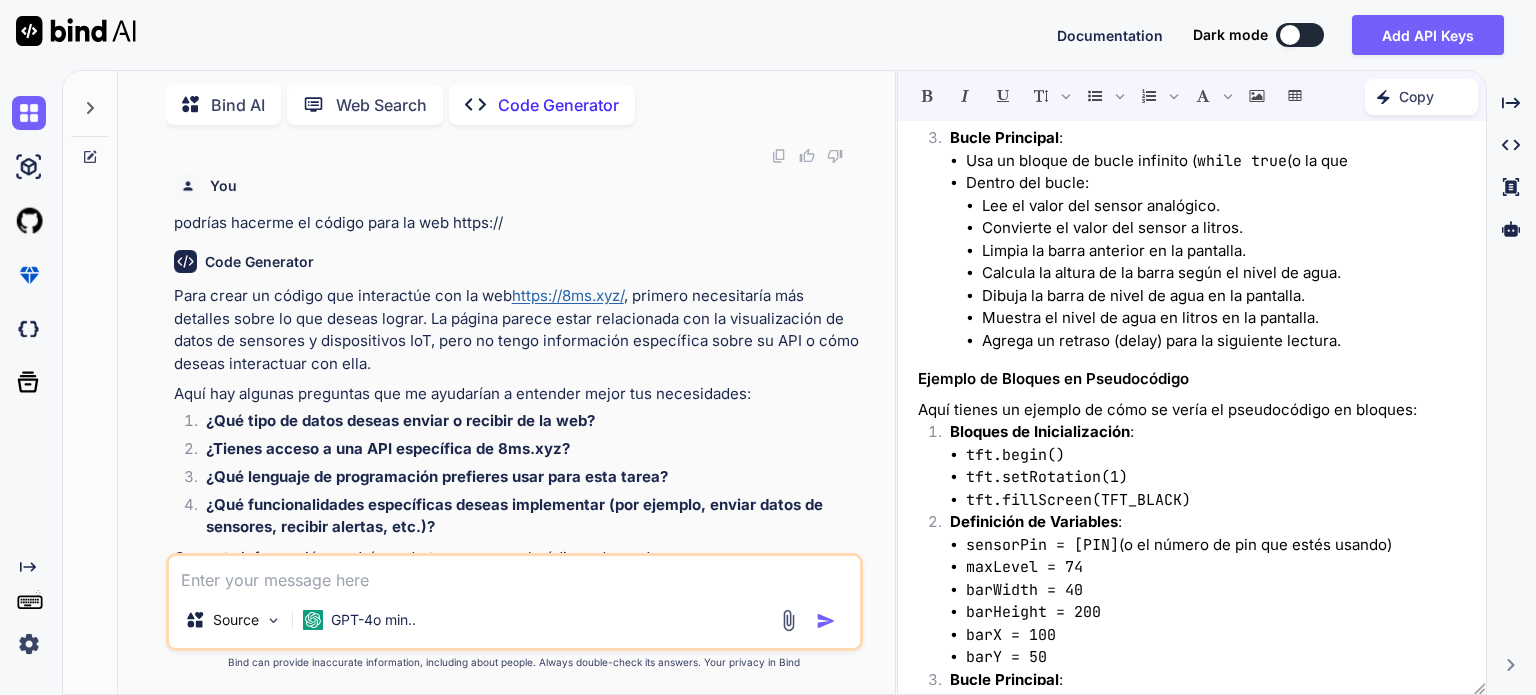 click on "Source   GPT-4o min.." at bounding box center [514, 602] 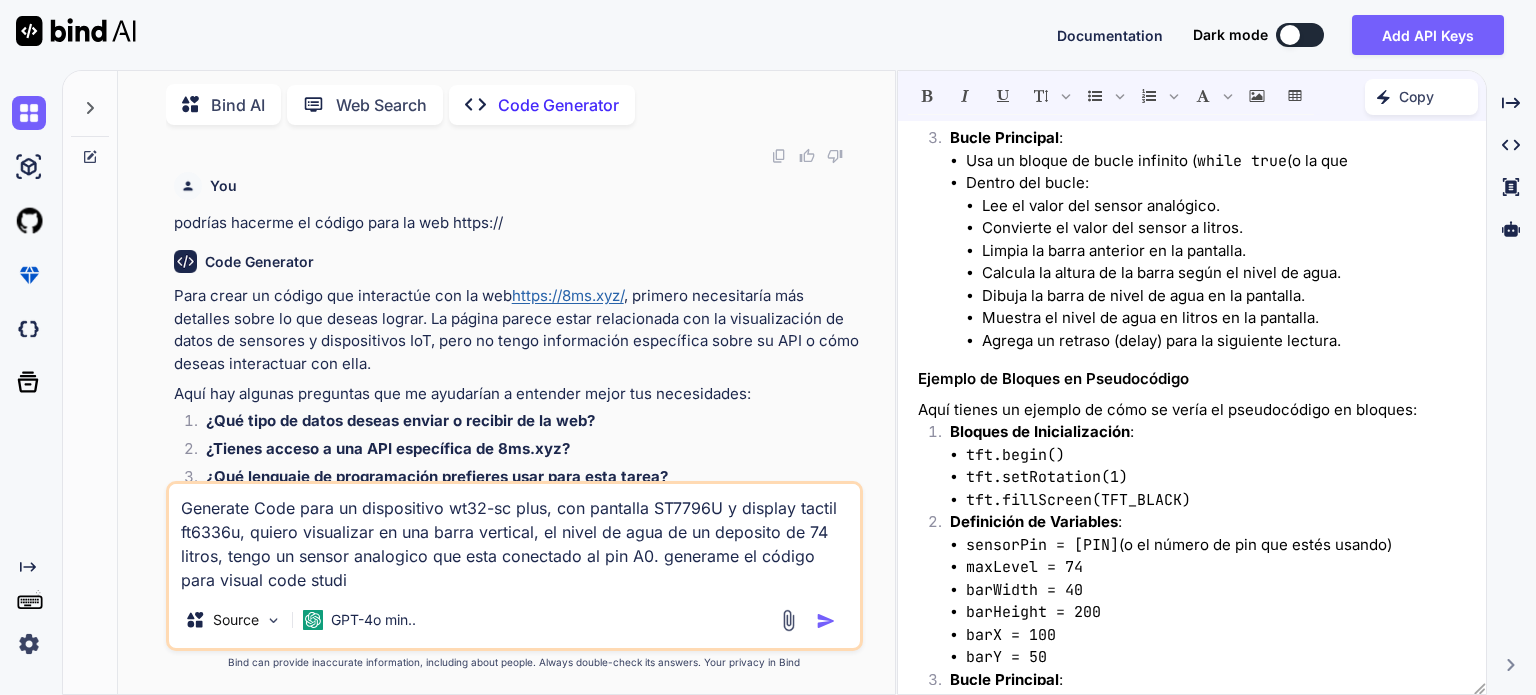 type on "Generate Code para un dispositivo wt32-sc plus, con pantalla ST7796U y display tactil ft6336u, quiero visualizar en una barra vertical, el nivel de agua de un deposito de 74 litros, tengo un sensor analogico que esta conectado al pin A0. generame el código para  visual code studio" 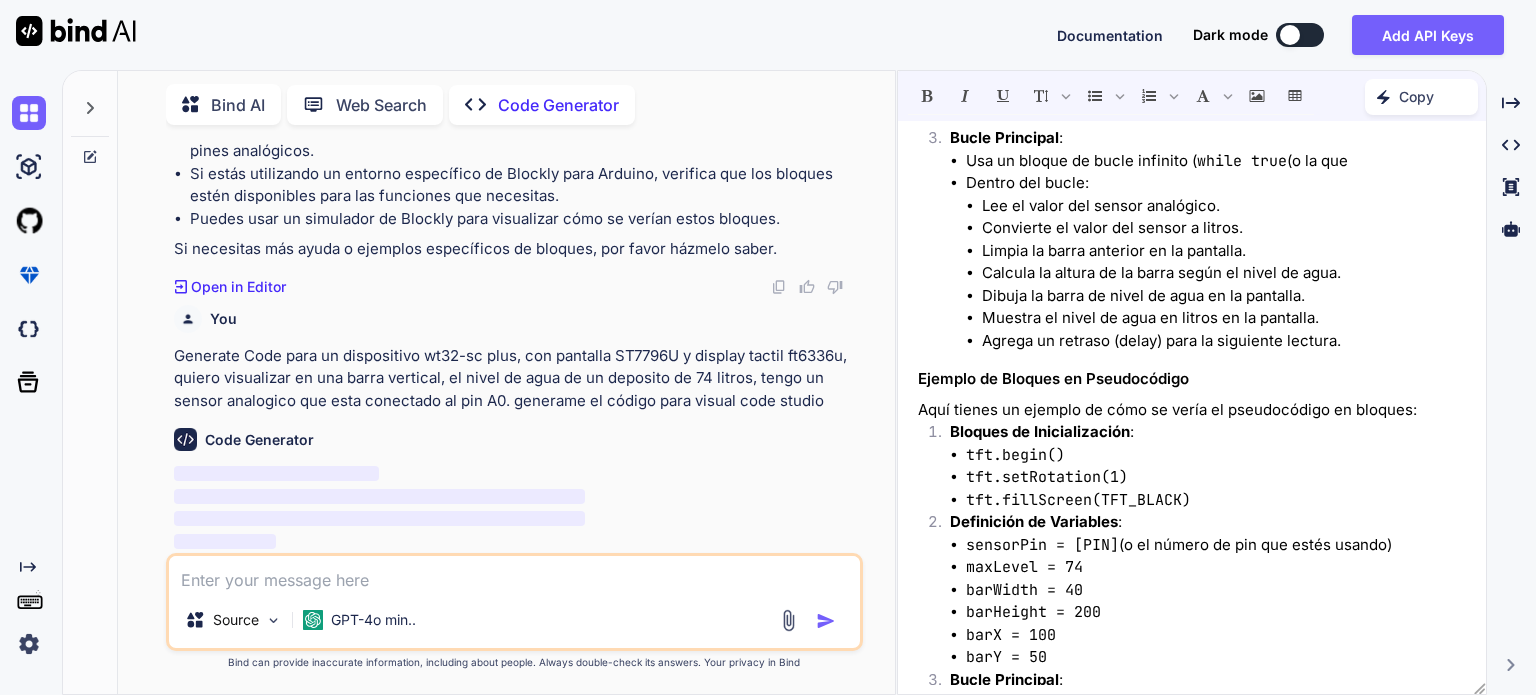 scroll, scrollTop: 5196, scrollLeft: 0, axis: vertical 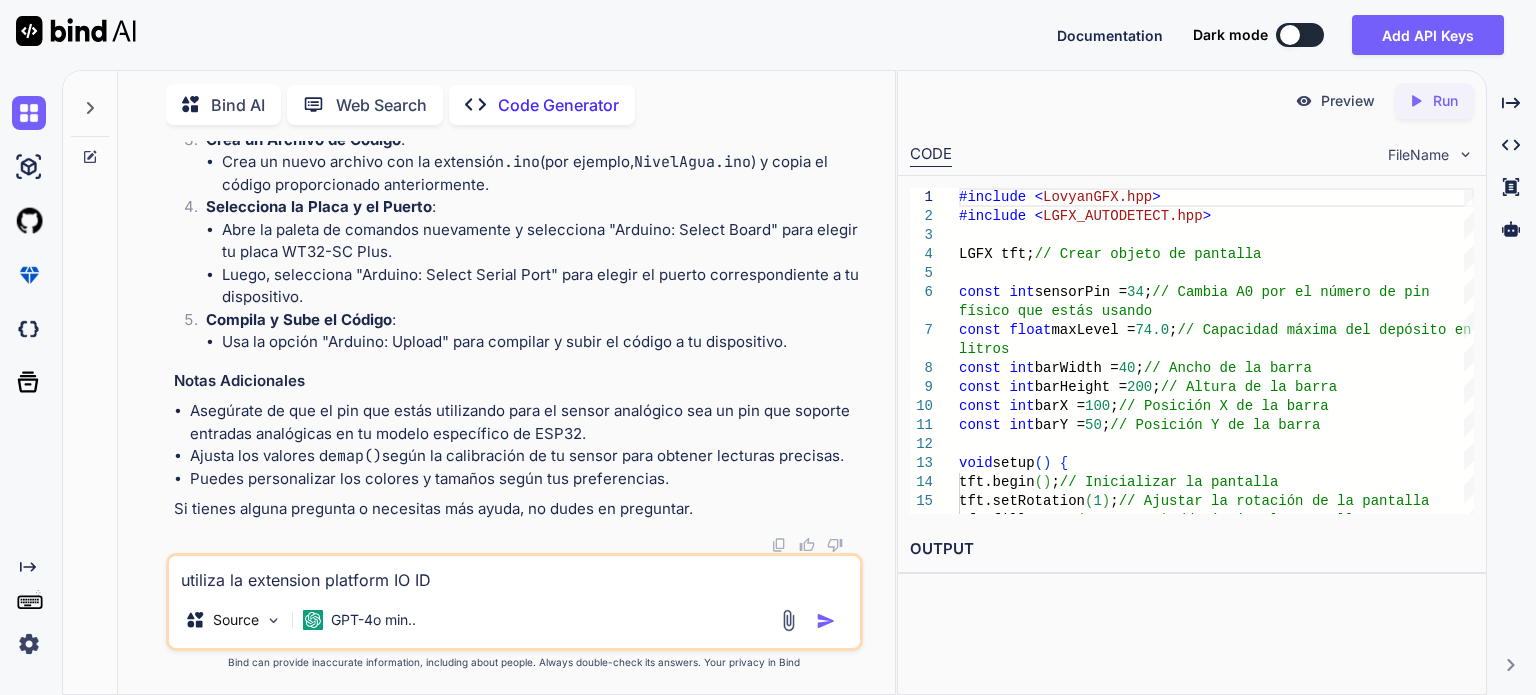 type on "utiliza la extension platform IO IDE" 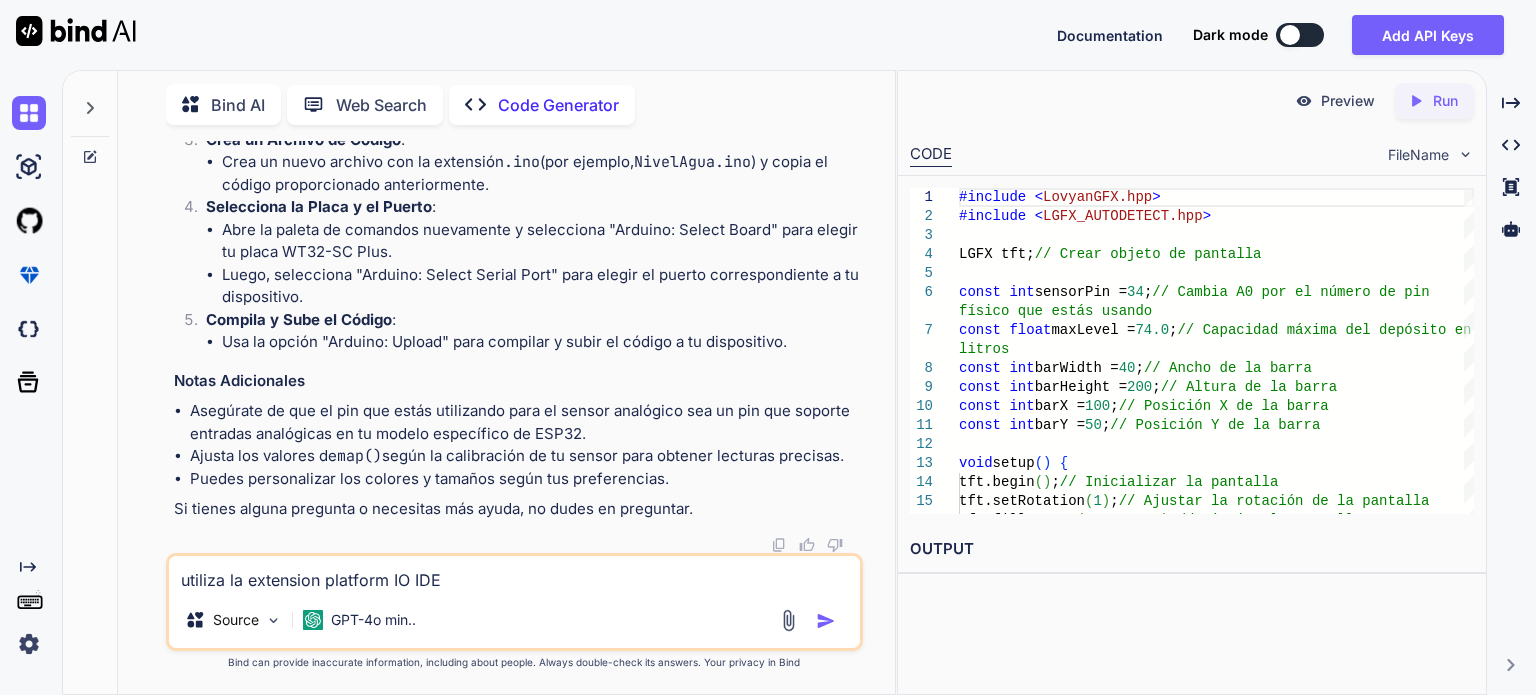 type 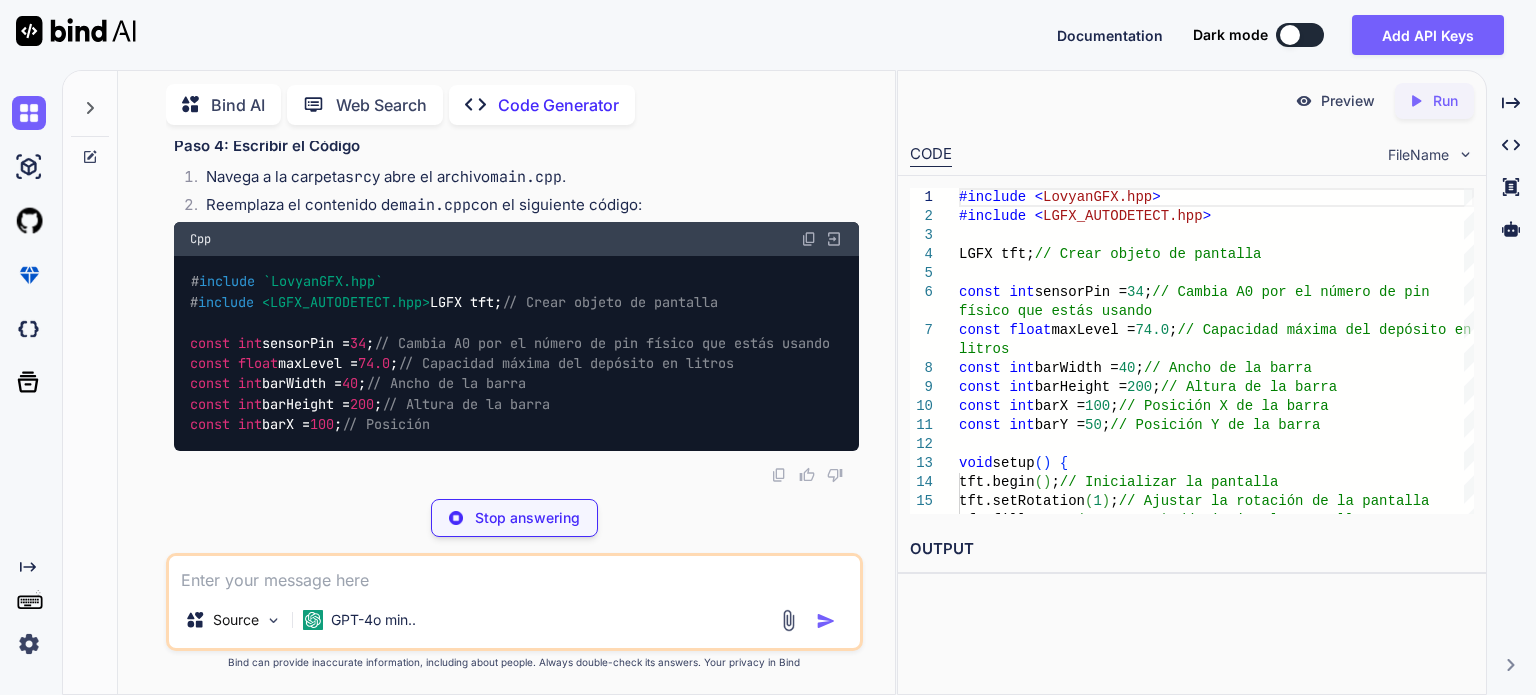 scroll, scrollTop: 7556, scrollLeft: 0, axis: vertical 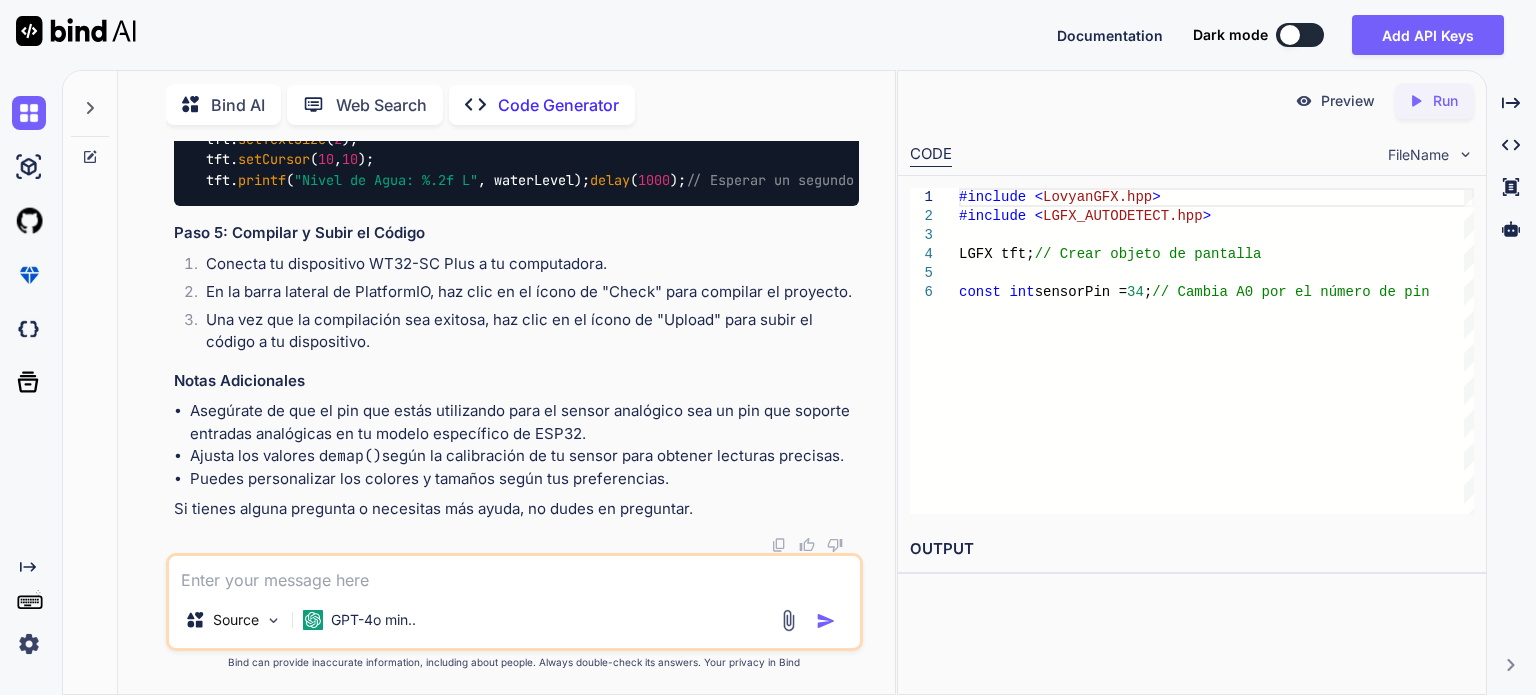 drag, startPoint x: 272, startPoint y: 240, endPoint x: 433, endPoint y: 256, distance: 161.79308 